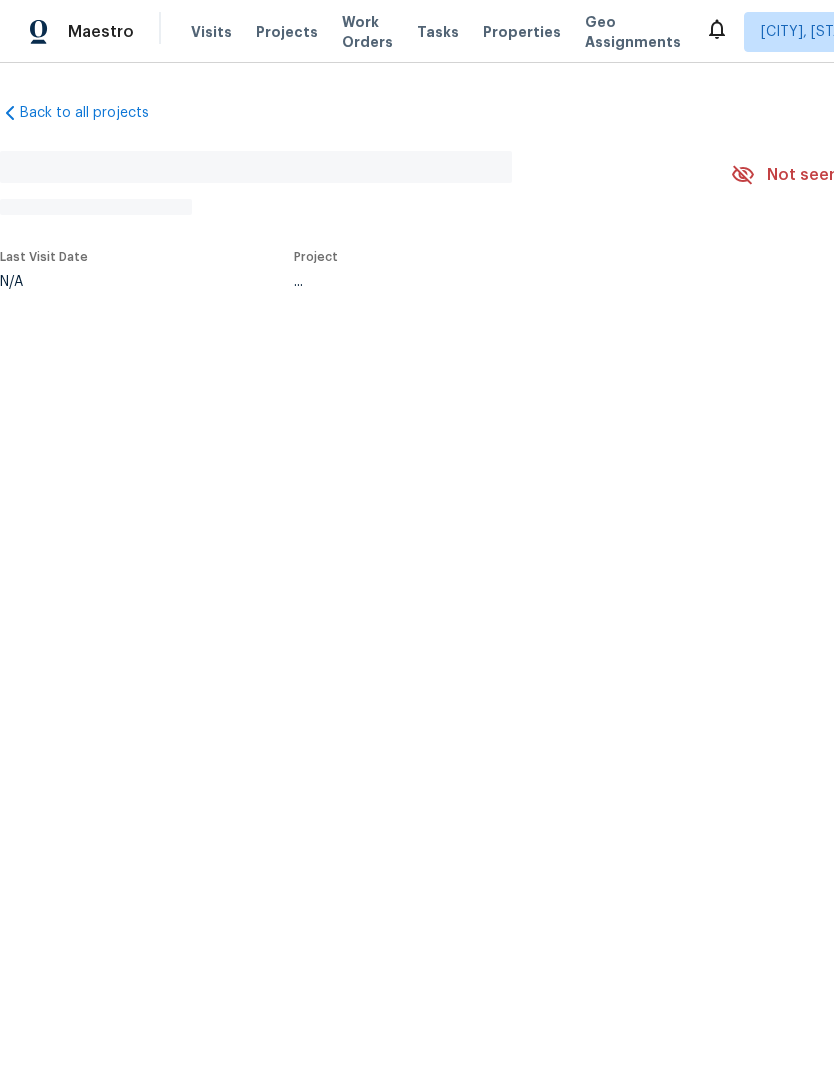 scroll, scrollTop: 0, scrollLeft: 0, axis: both 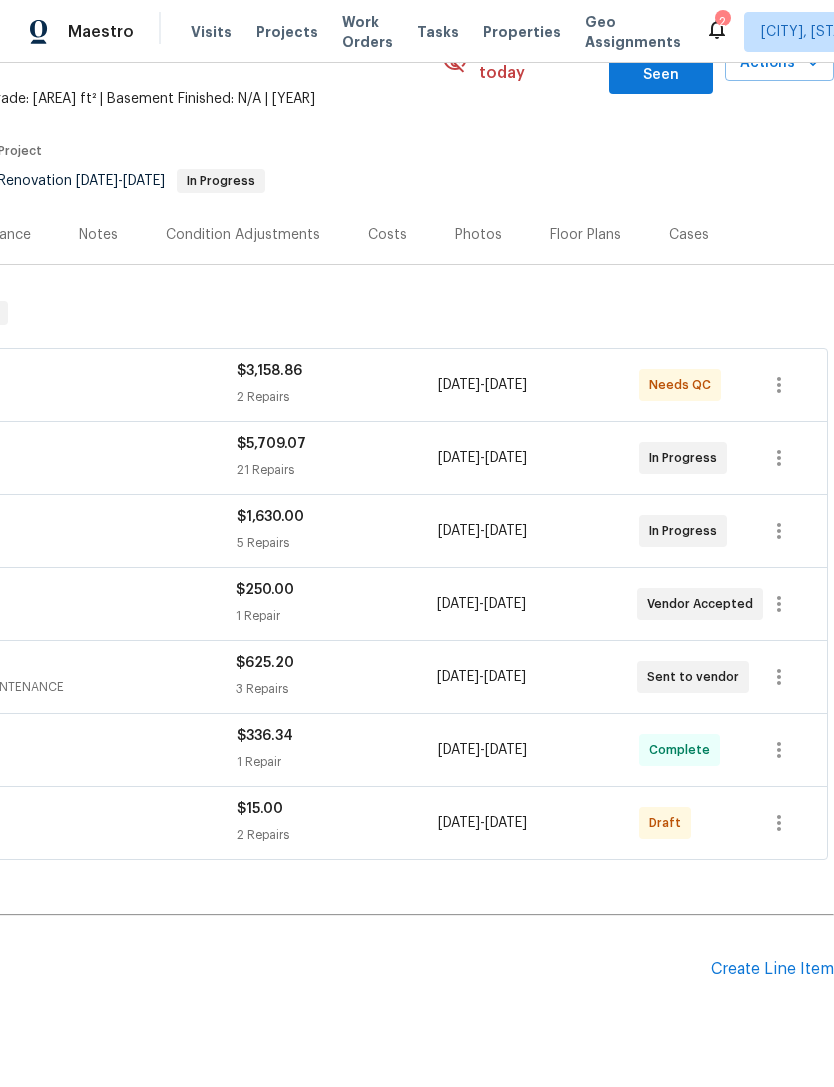 click on "Draft" at bounding box center [689, 823] 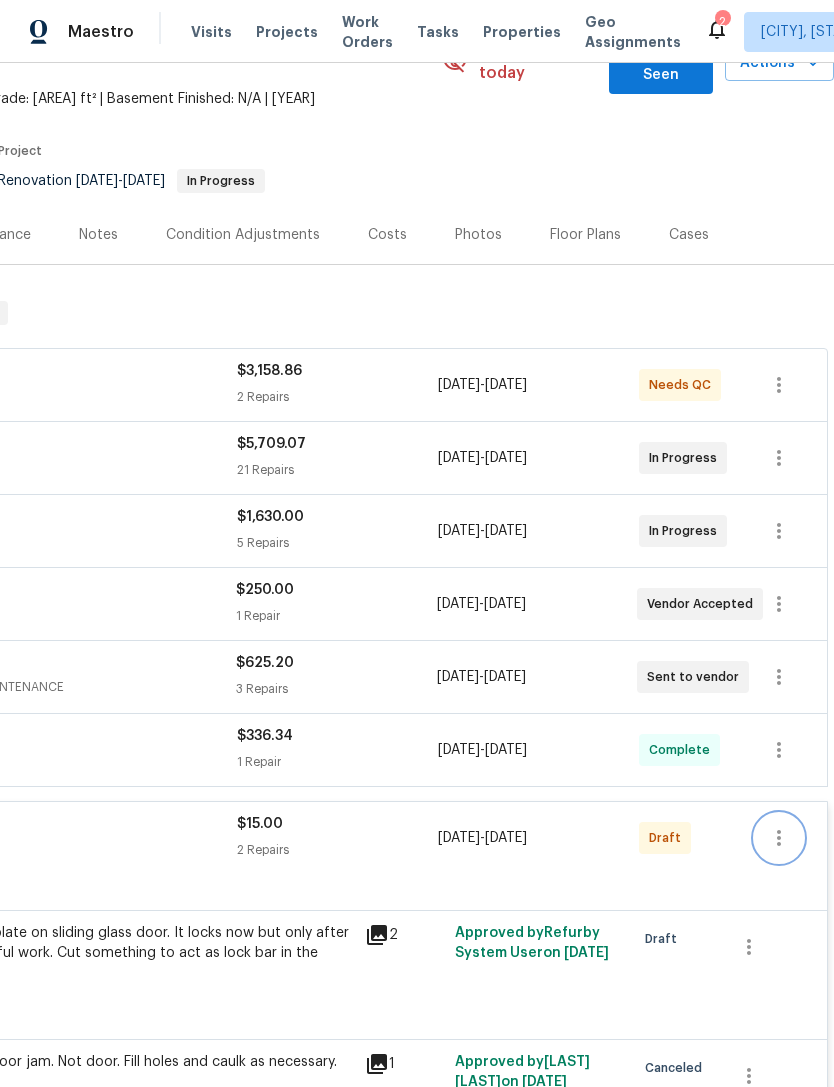 click at bounding box center [779, 838] 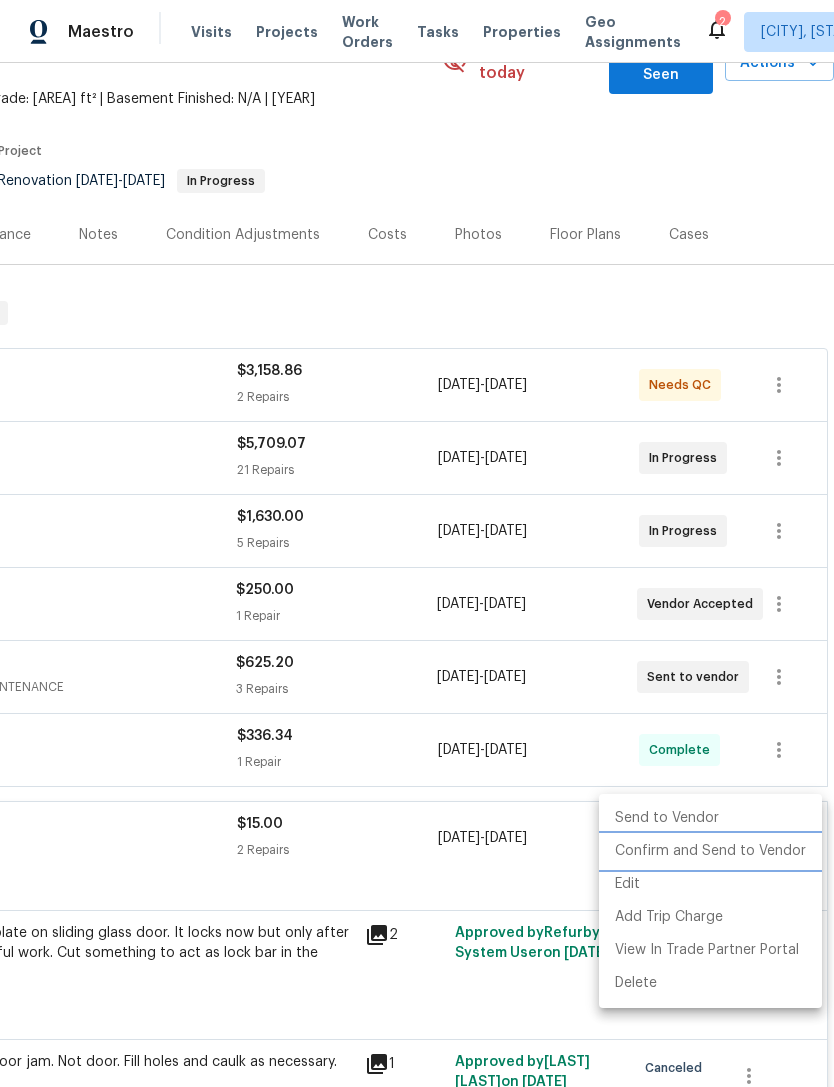 click on "Confirm and Send to Vendor" at bounding box center [710, 851] 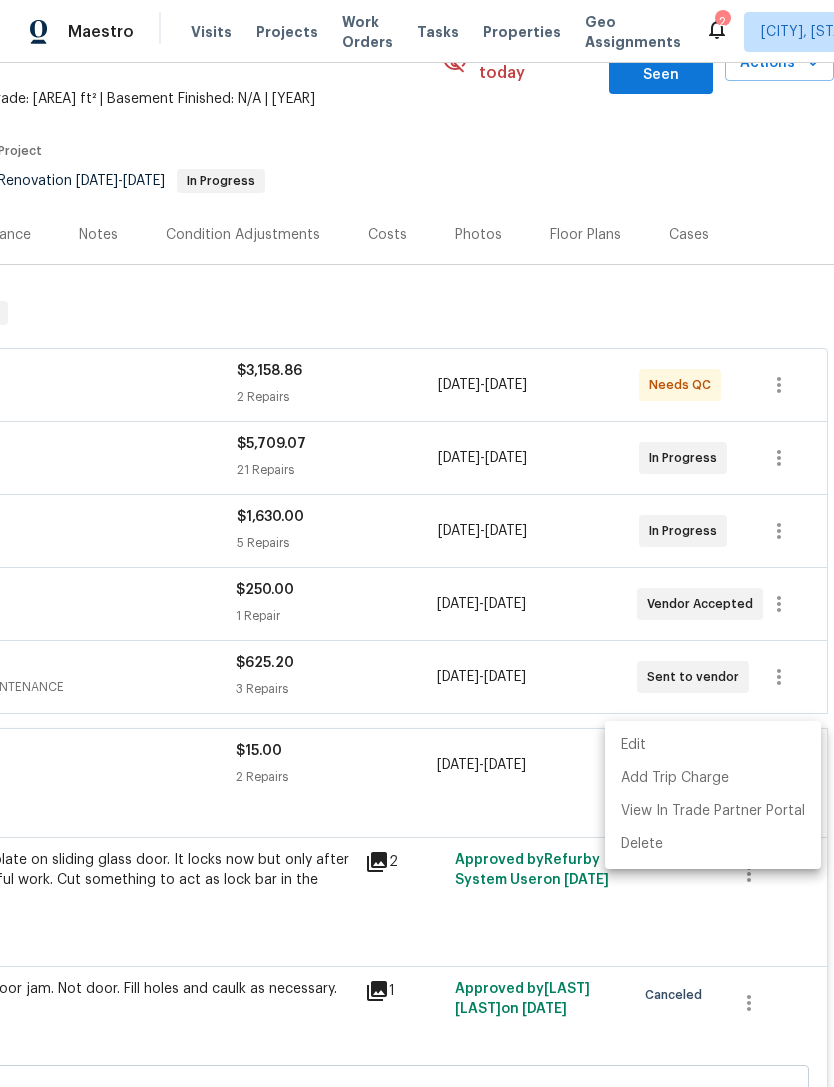 click at bounding box center [417, 543] 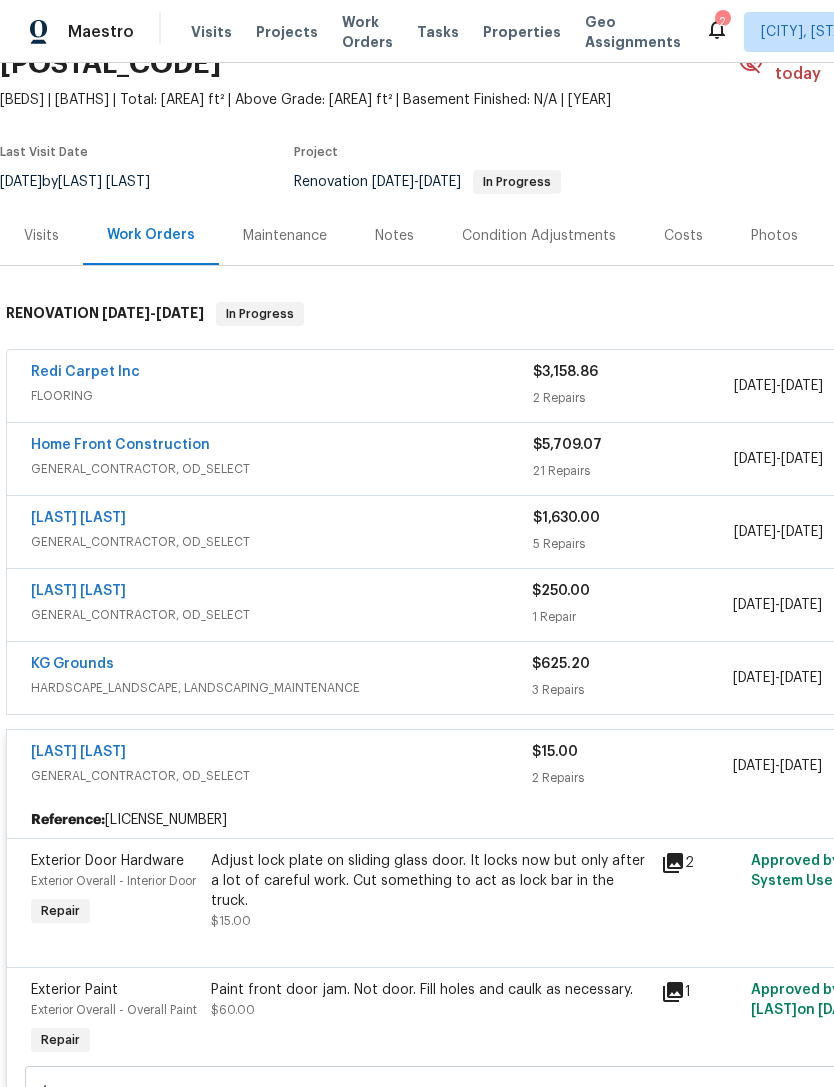 scroll, scrollTop: 117, scrollLeft: 0, axis: vertical 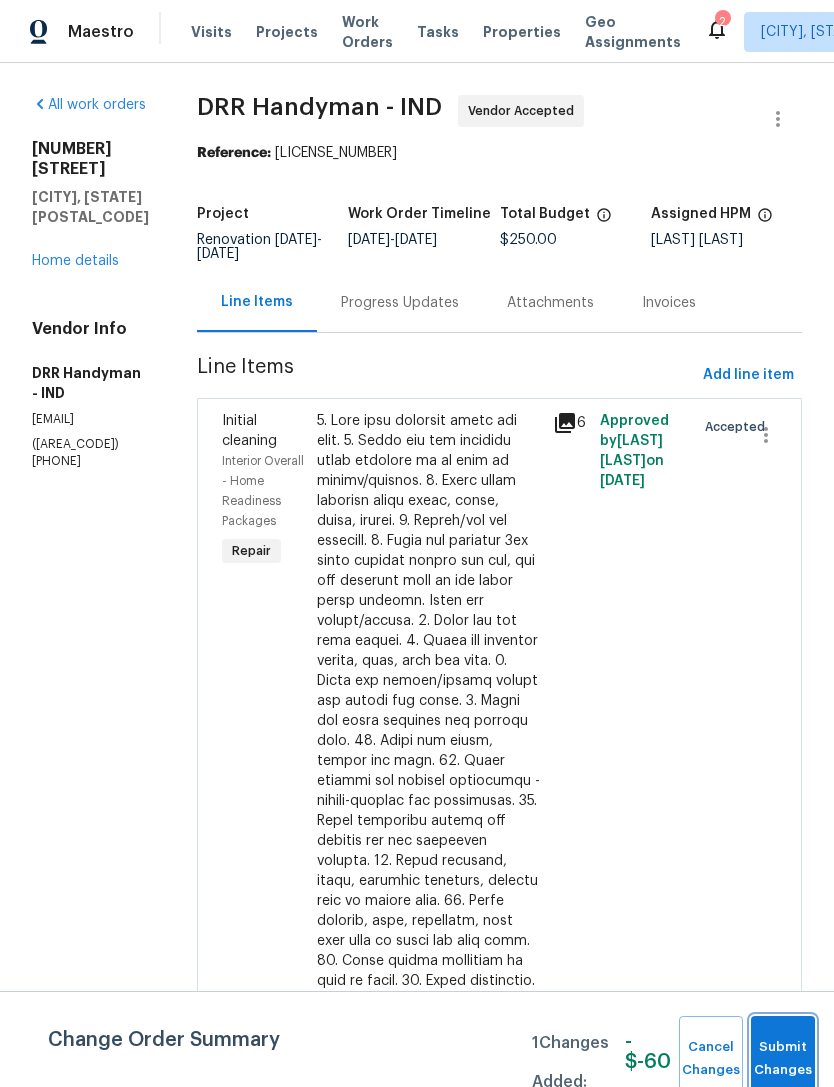 click on "Submit Changes" at bounding box center (783, 1059) 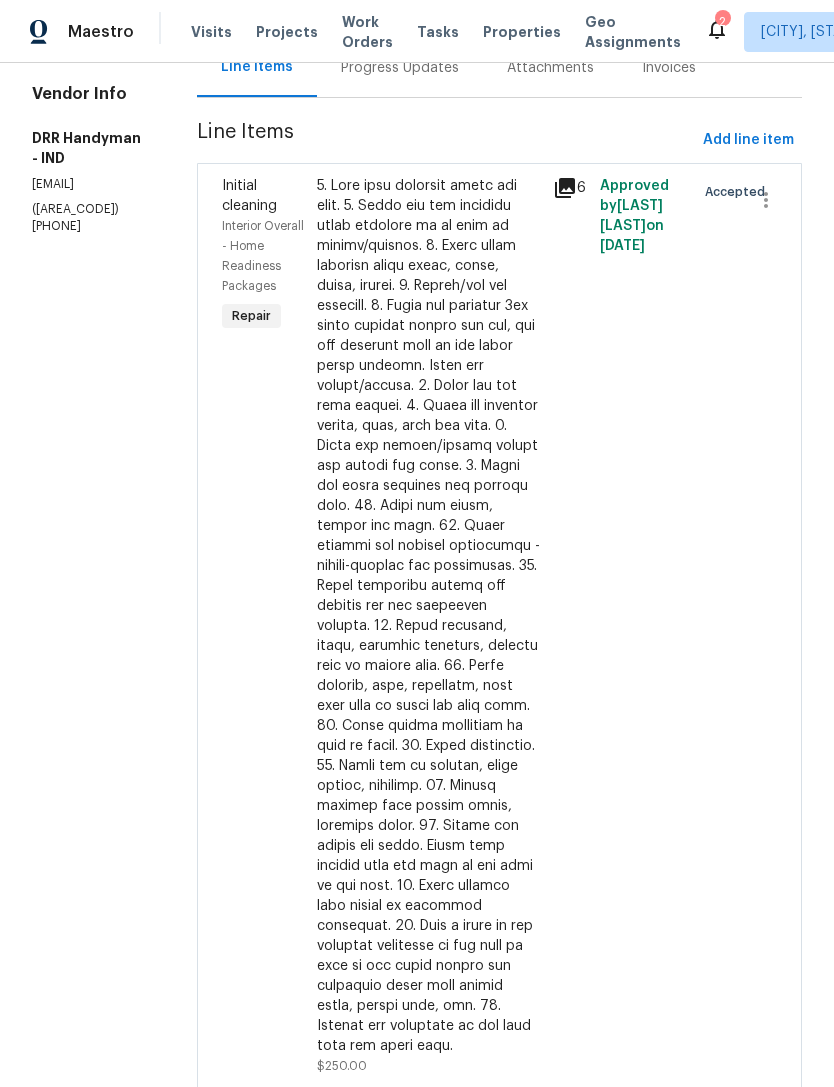 scroll, scrollTop: 234, scrollLeft: 0, axis: vertical 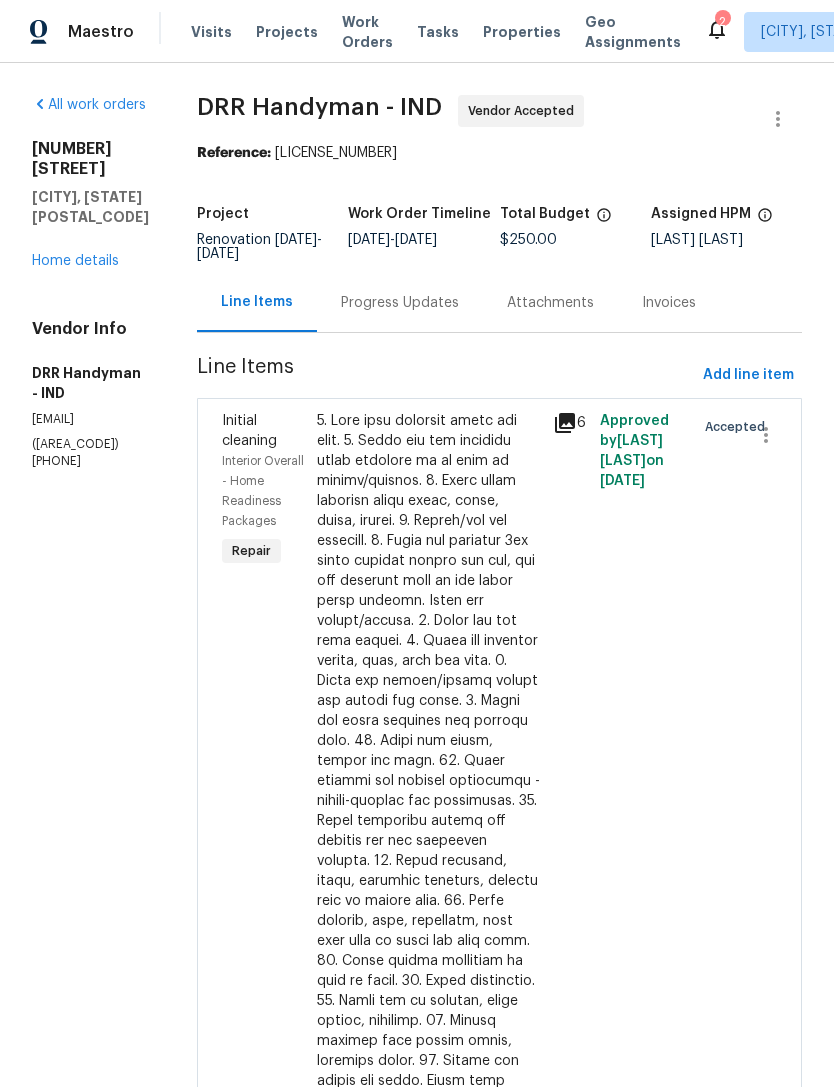 click on "Progress Updates" at bounding box center [400, 302] 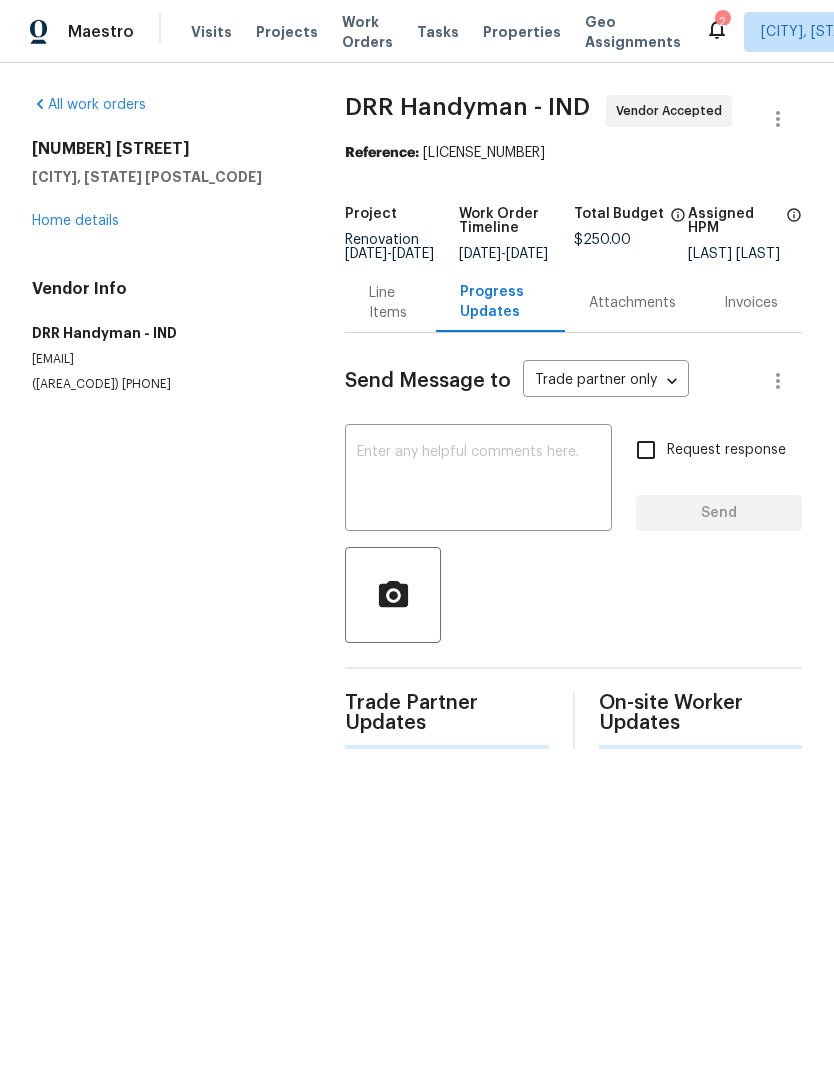 scroll, scrollTop: 0, scrollLeft: 0, axis: both 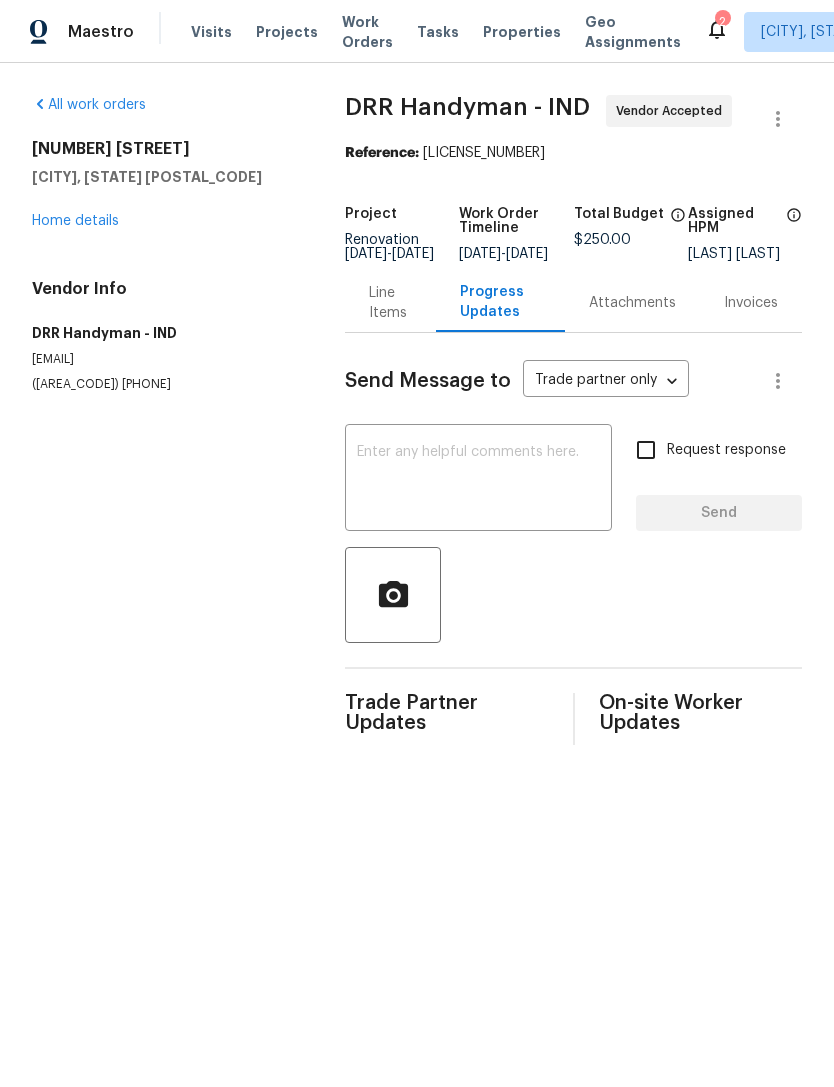 click on "x ​" at bounding box center (478, 480) 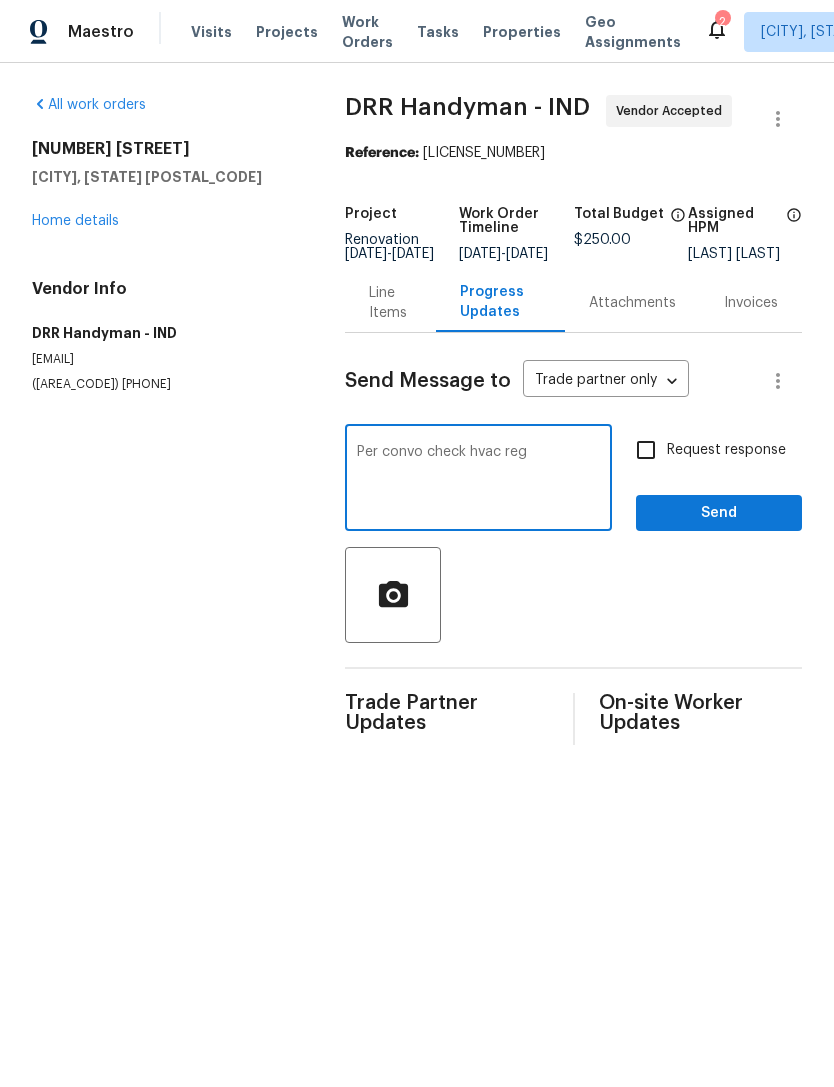 type on "Per convo check hvac reg" 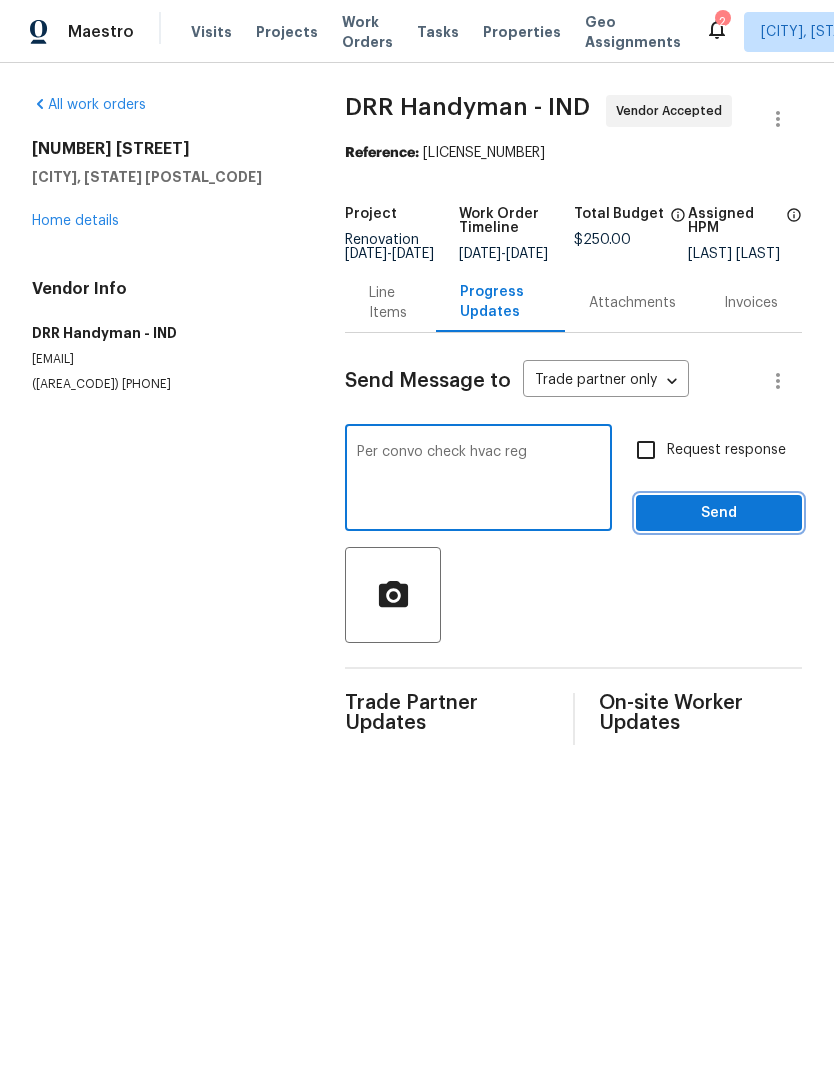 click on "Send" at bounding box center [719, 513] 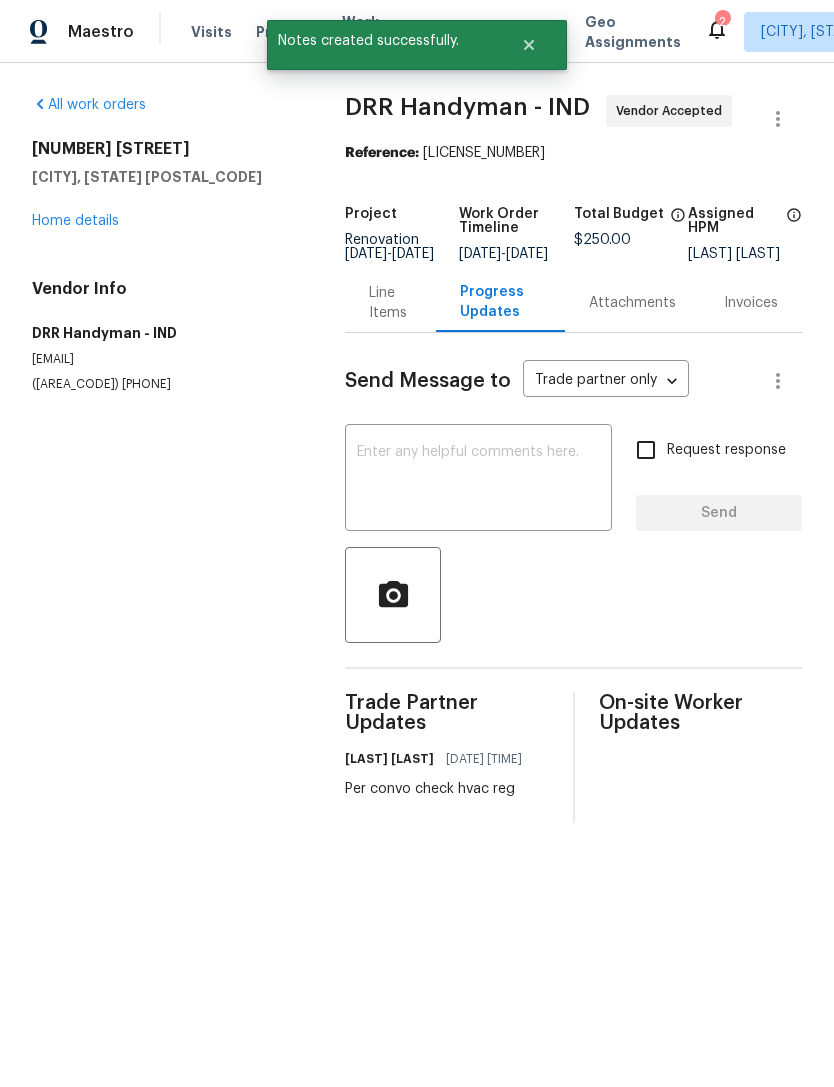 click at bounding box center (478, 480) 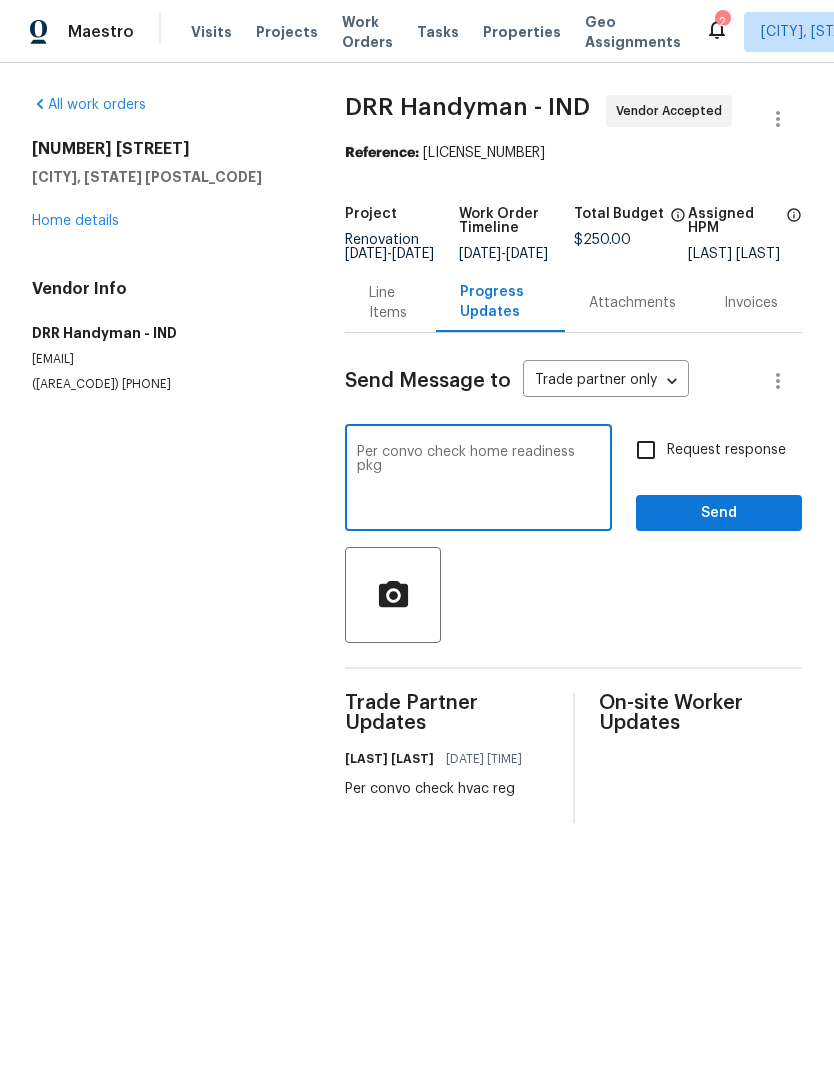 type on "Per convo check home readiness pkg" 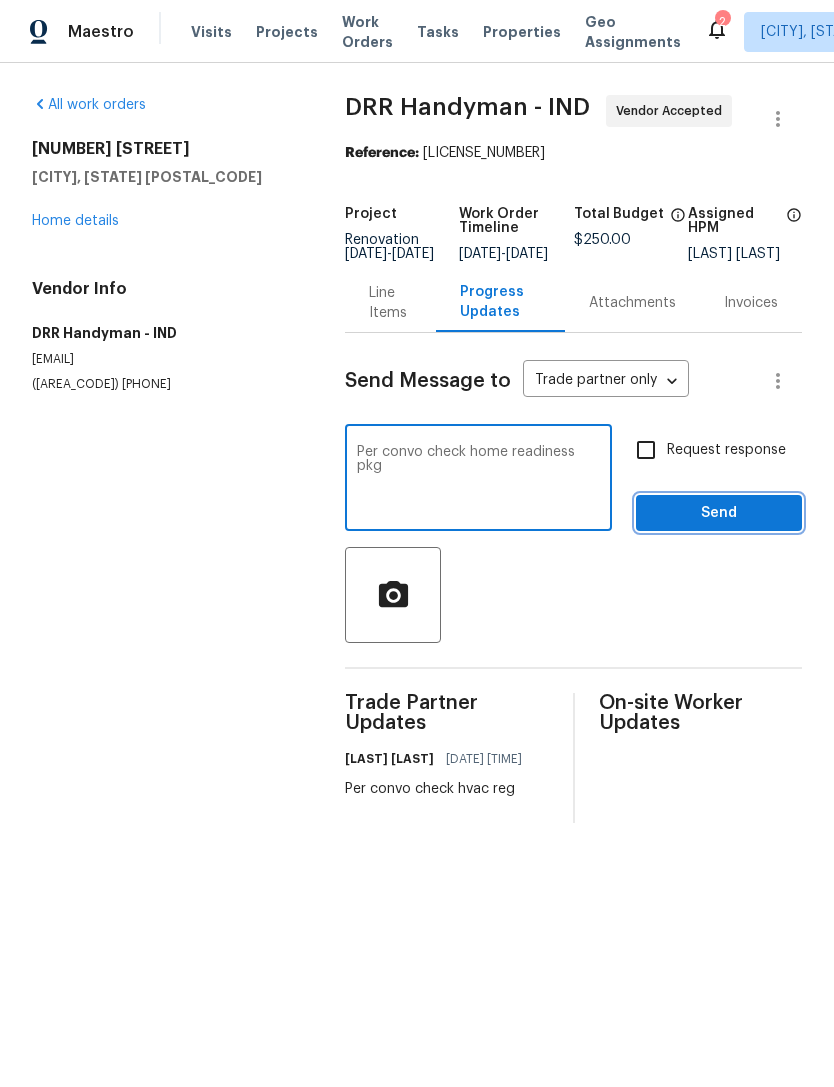 click on "Send" at bounding box center (719, 513) 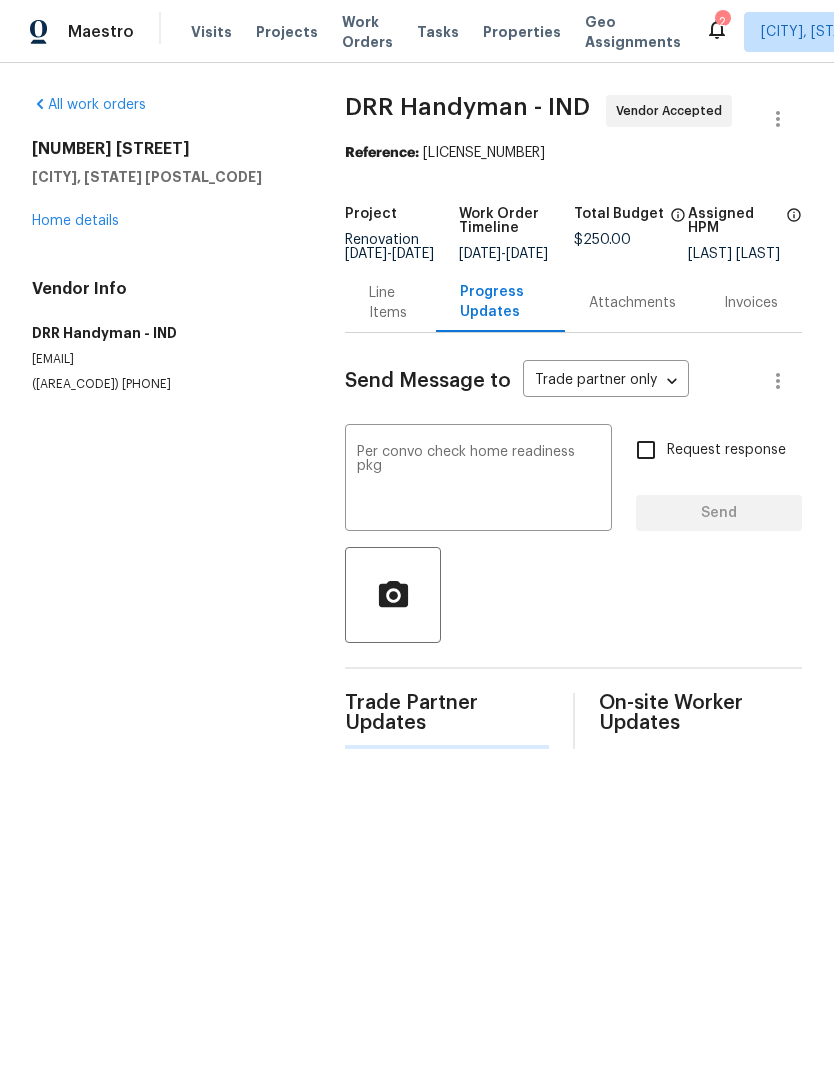 type 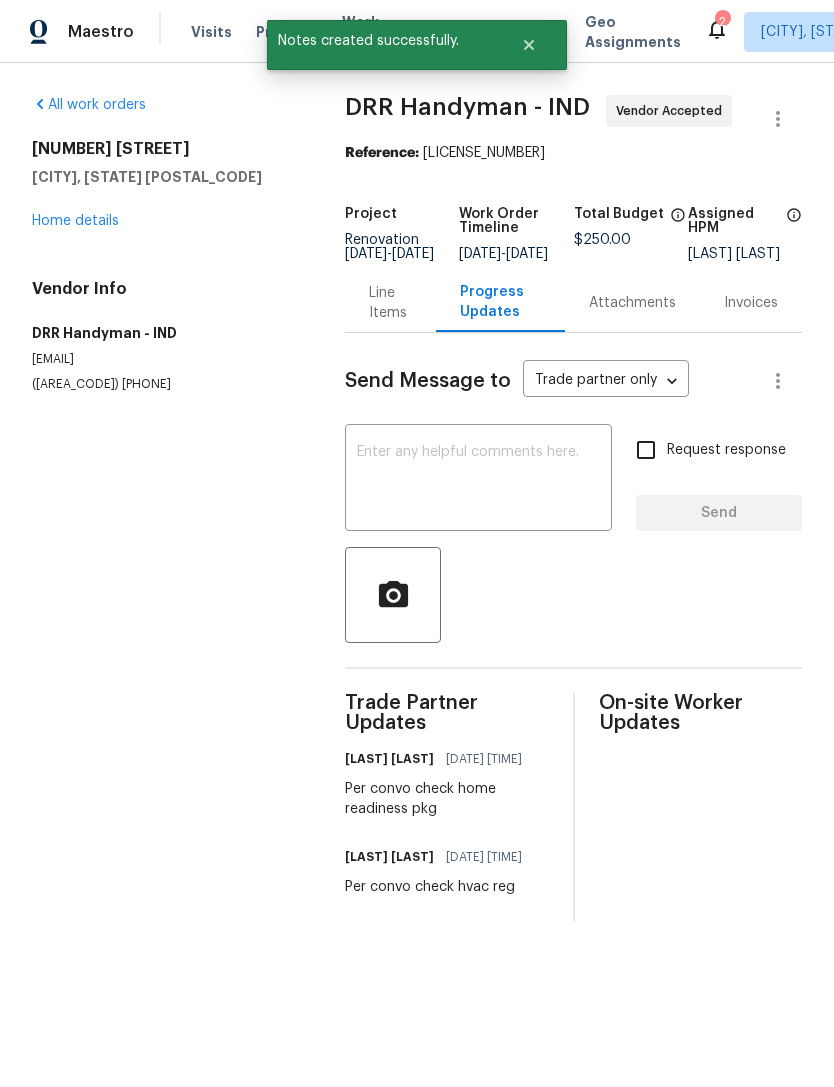 click on "Home details" at bounding box center (75, 221) 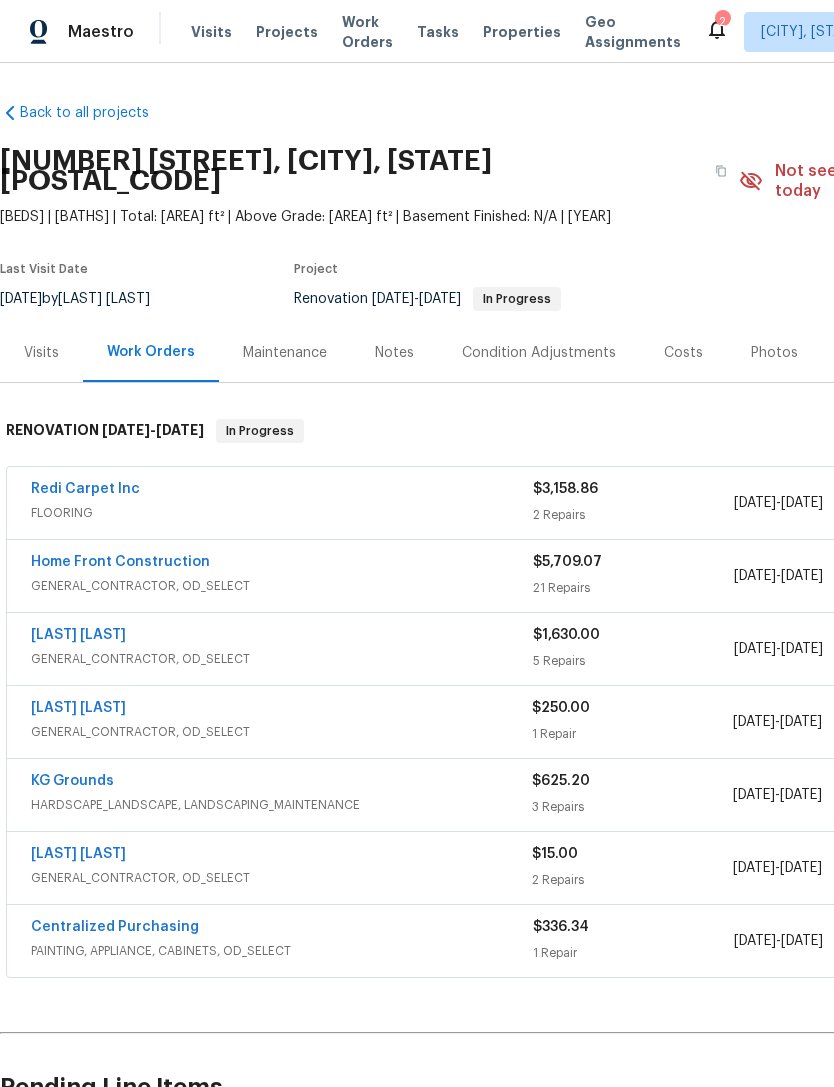 click on "[COMPANY]" at bounding box center [78, 635] 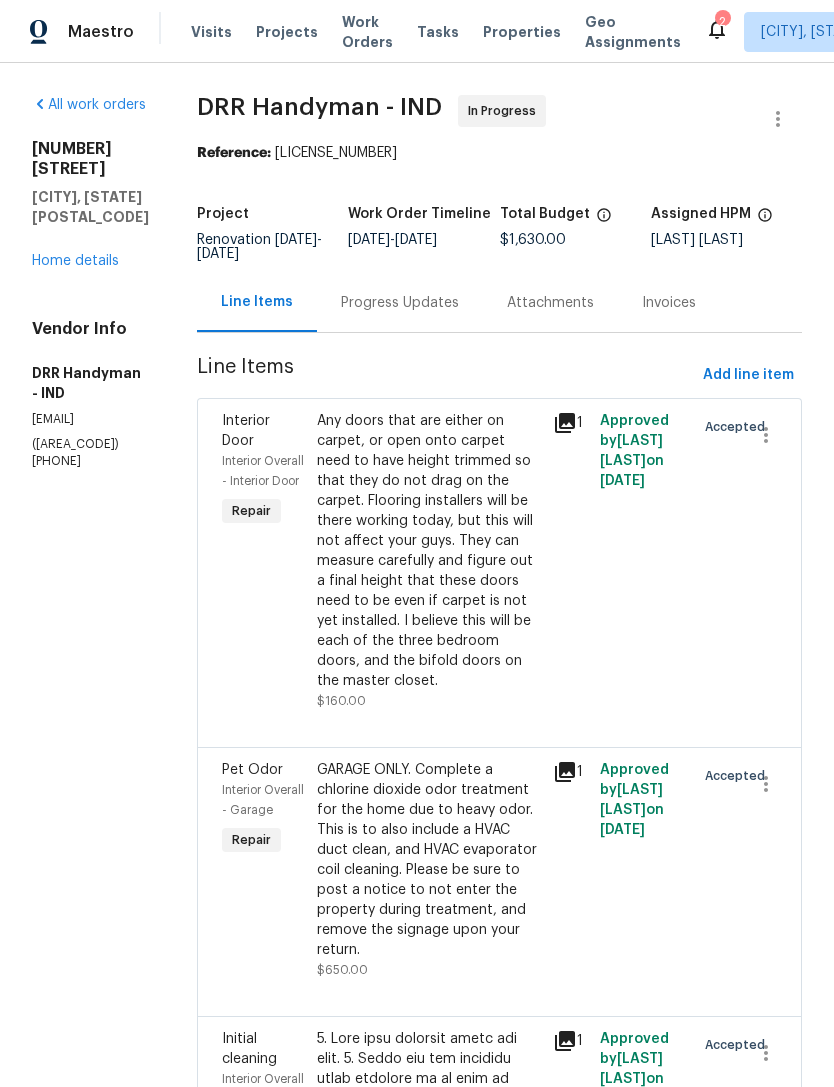 scroll, scrollTop: 0, scrollLeft: 0, axis: both 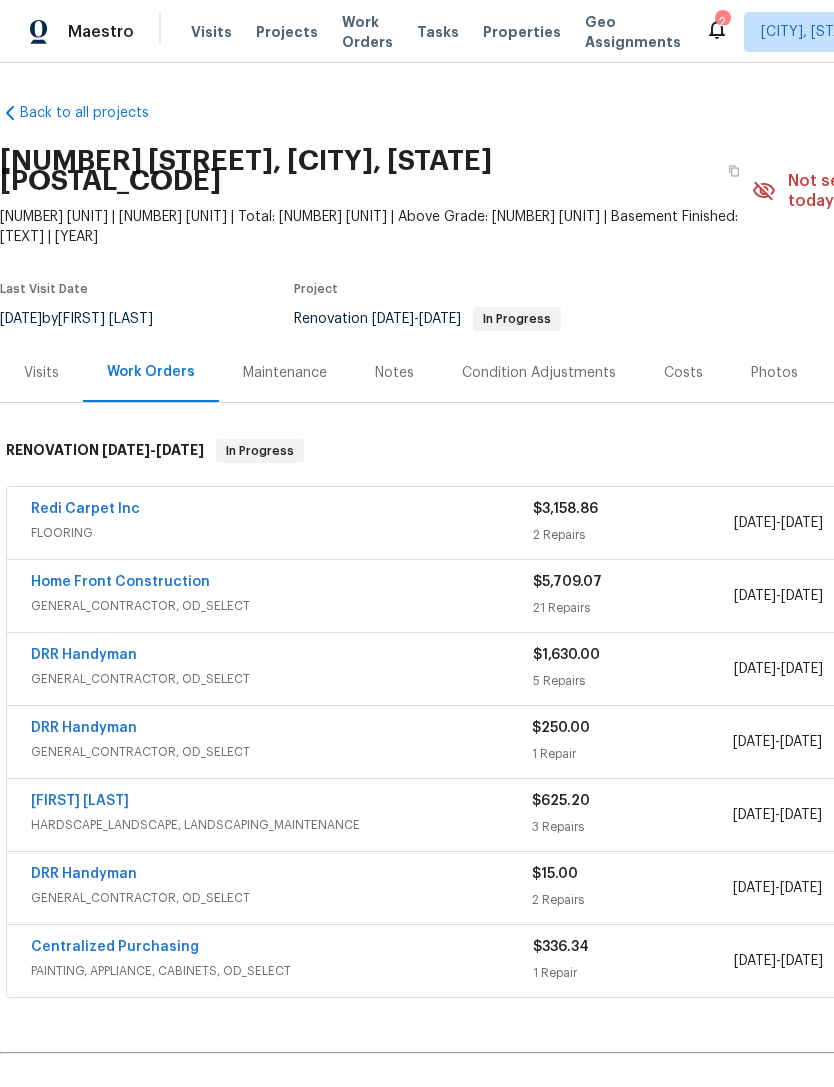 click on "Back to all projects" at bounding box center (96, 113) 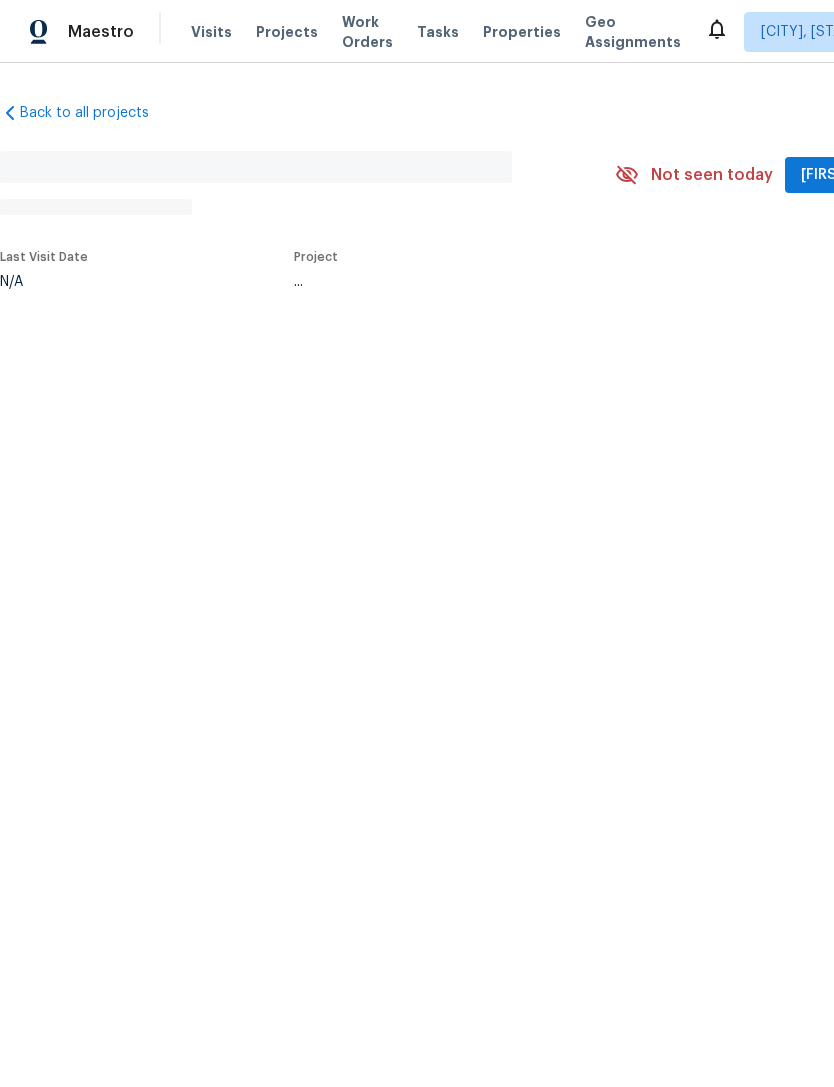 scroll, scrollTop: 0, scrollLeft: 0, axis: both 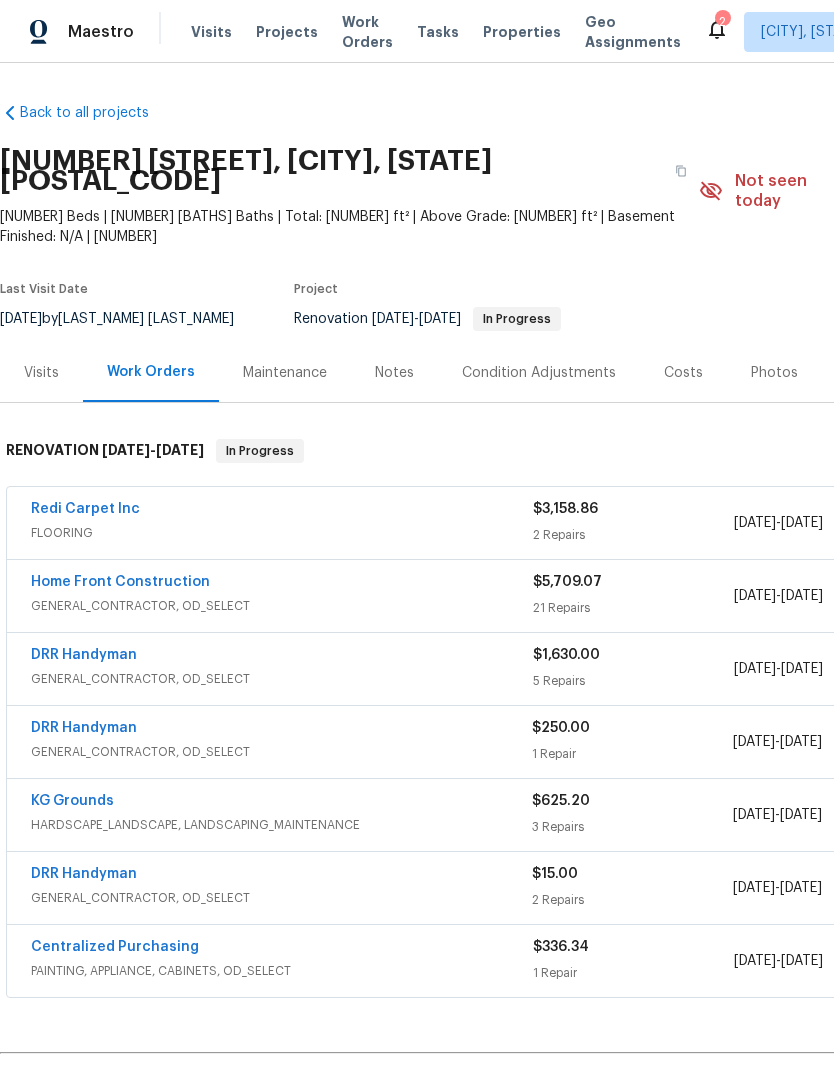 click on "DRR Handyman" at bounding box center [84, 655] 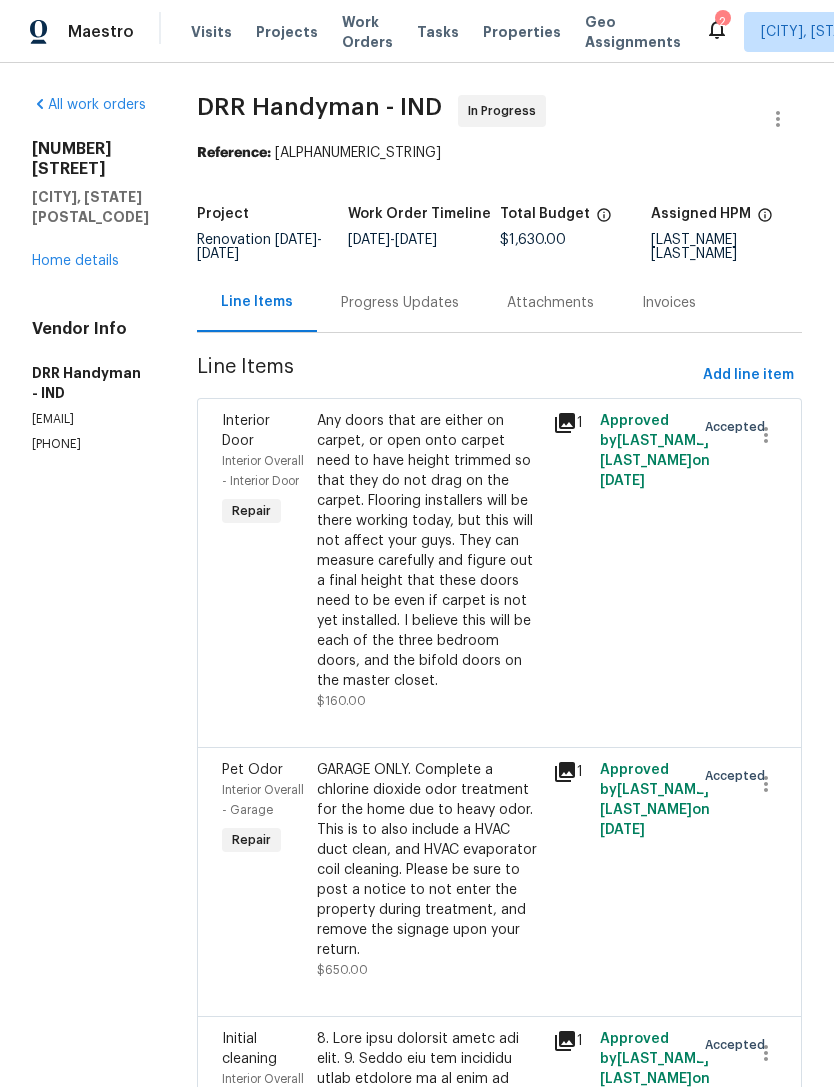 click on "Progress Updates" at bounding box center [400, 303] 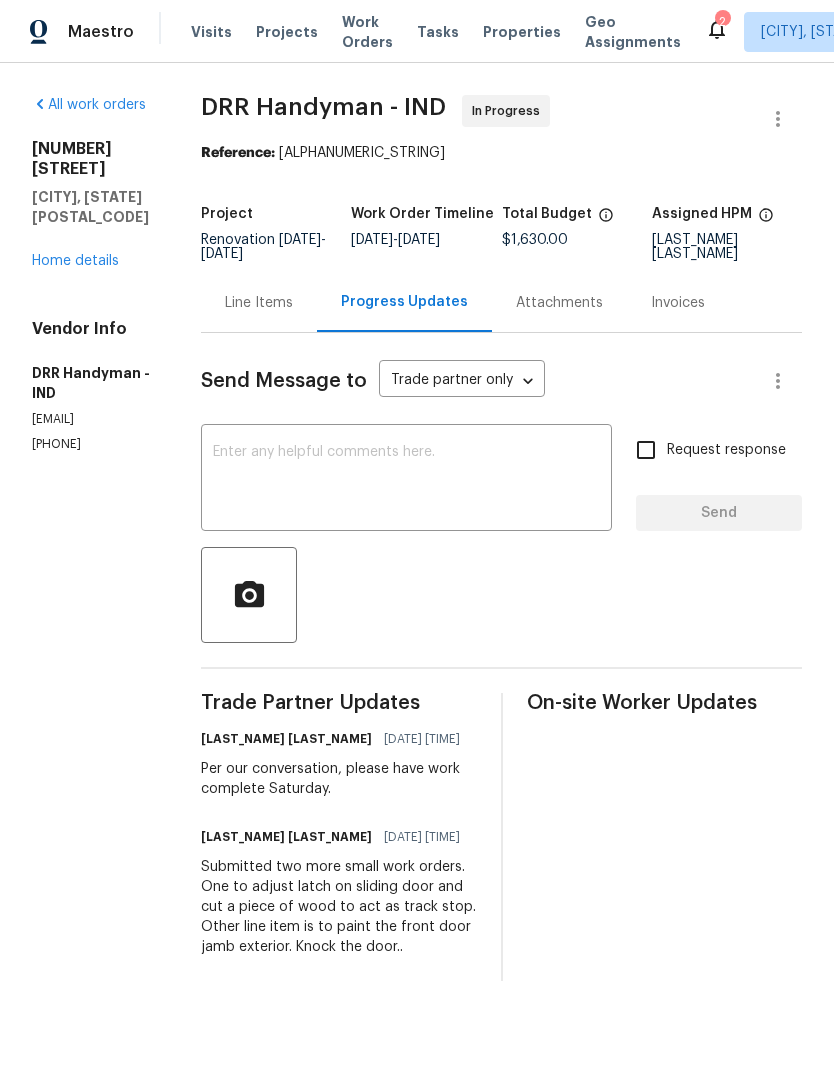 click on "All work orders" at bounding box center [89, 105] 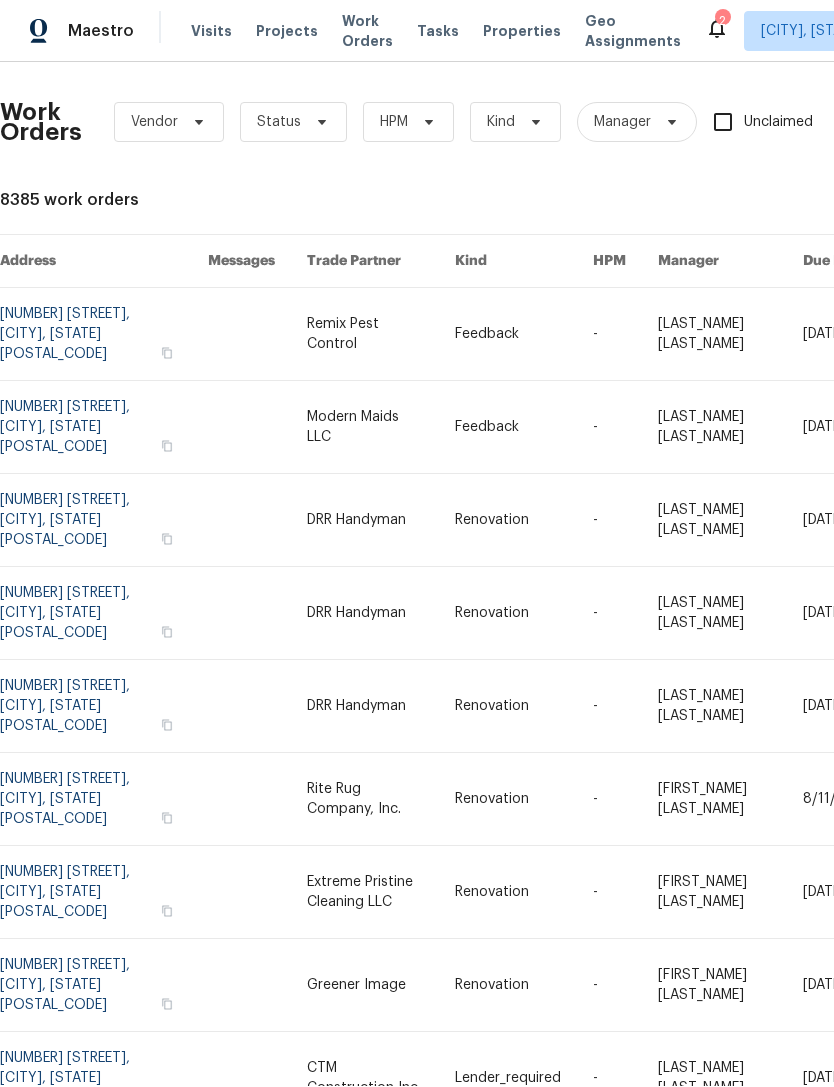 scroll, scrollTop: 17, scrollLeft: 0, axis: vertical 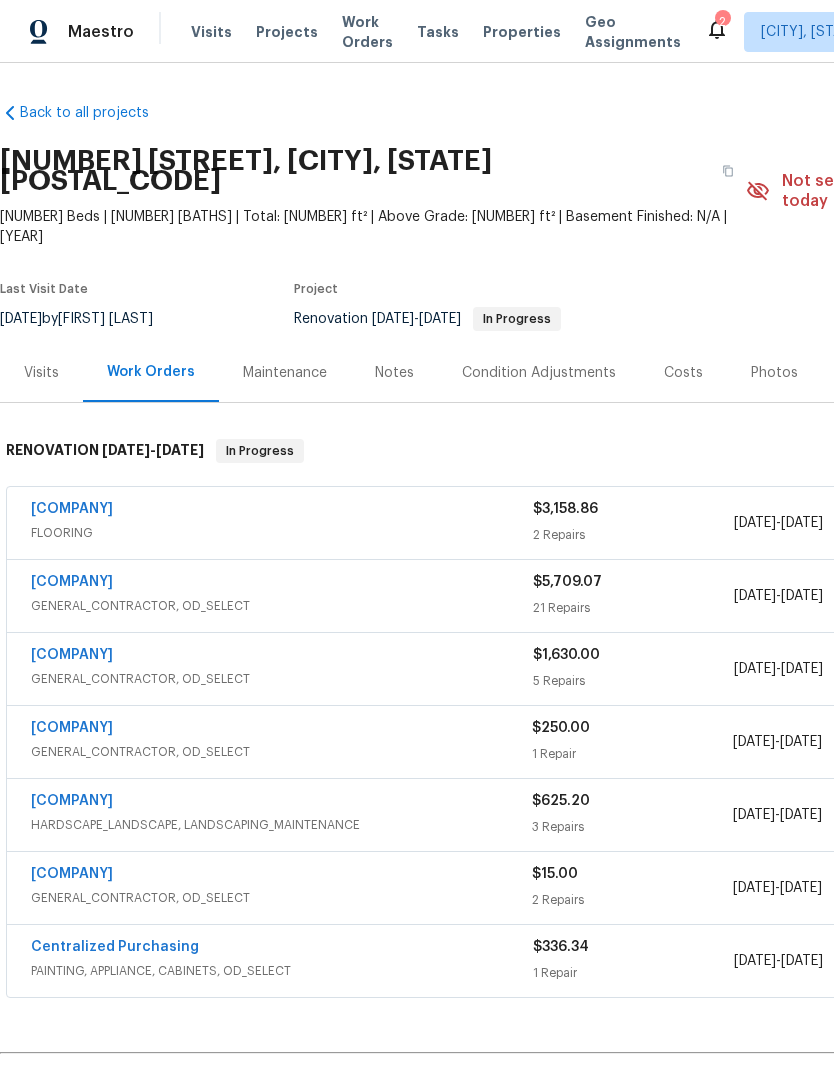 click on "[COMPANY]" at bounding box center (72, 728) 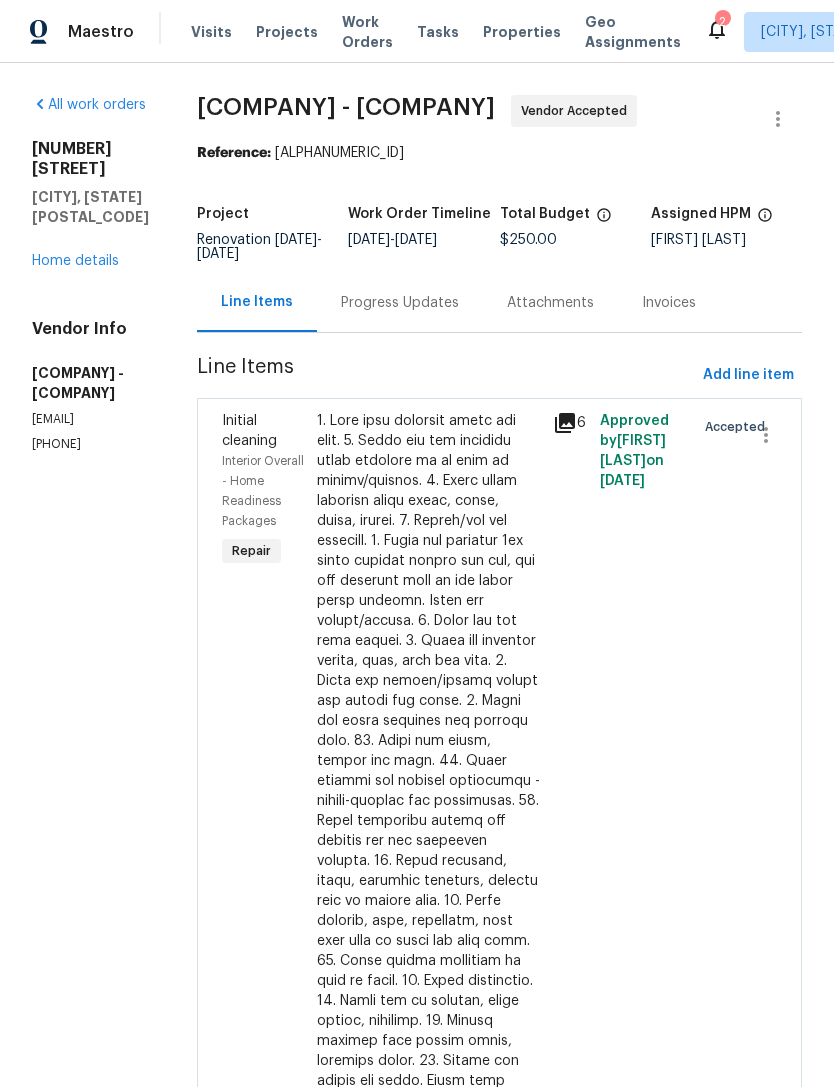 click on "Progress Updates" at bounding box center [400, 303] 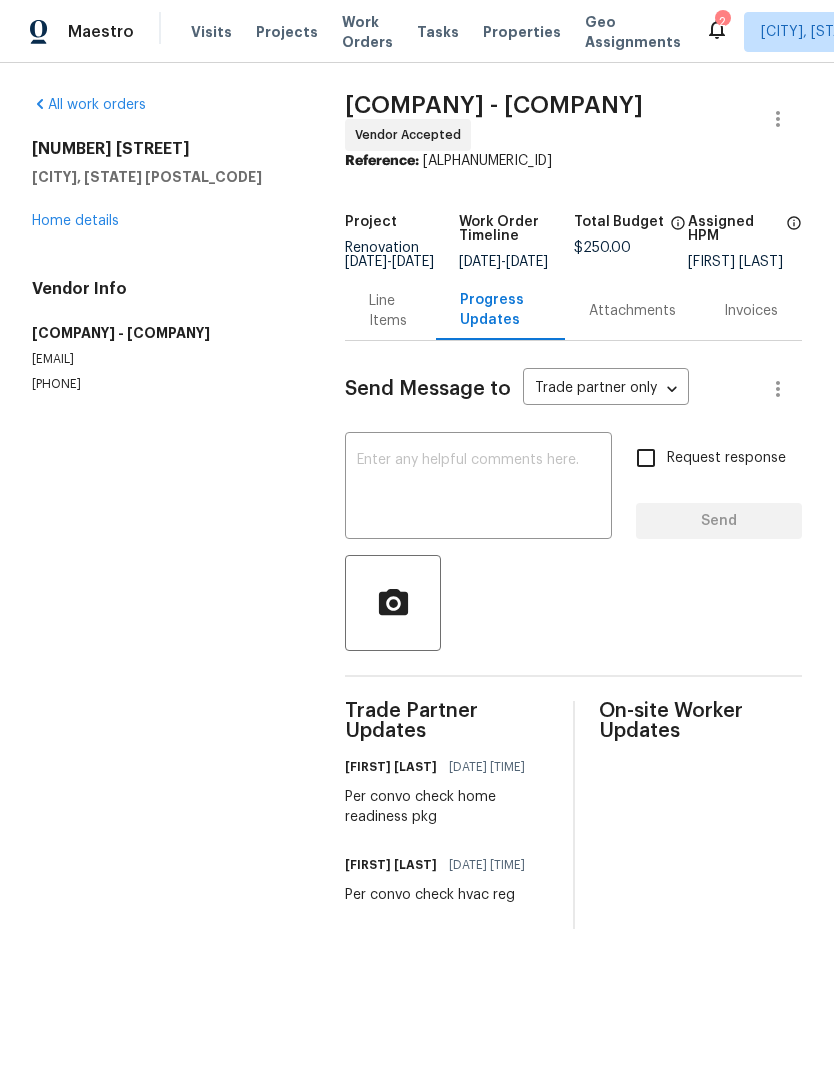click at bounding box center [478, 488] 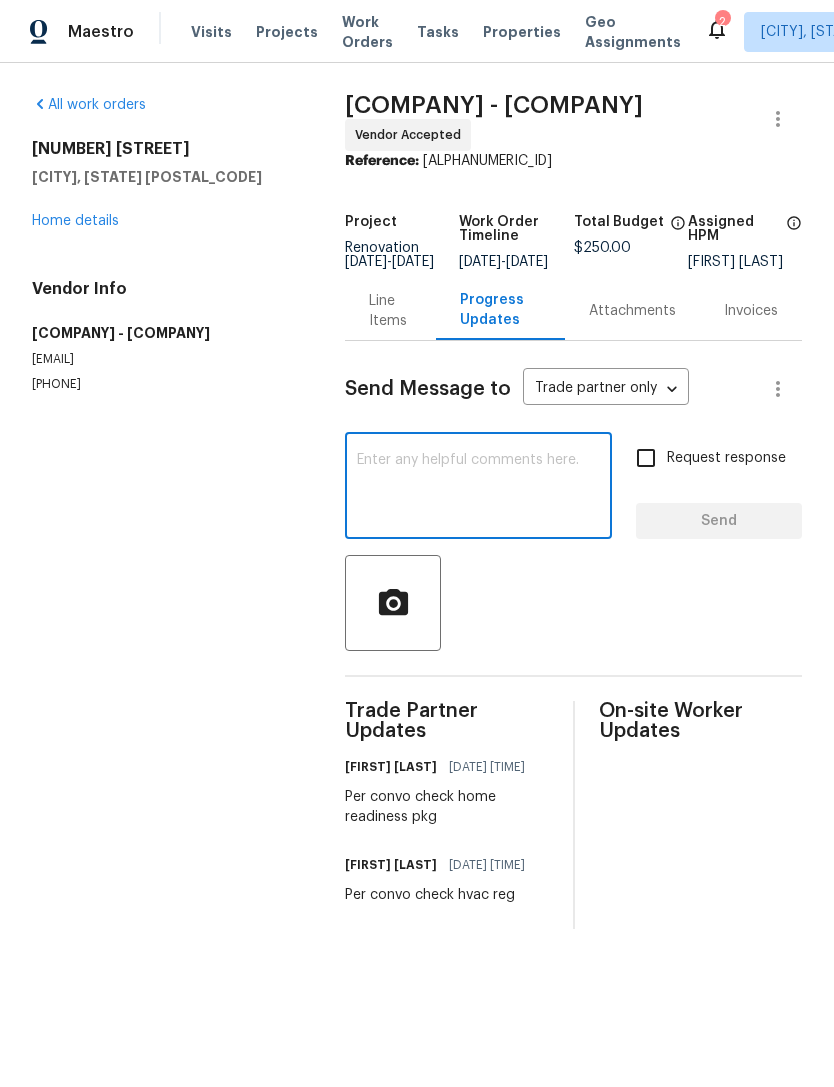 click at bounding box center [478, 488] 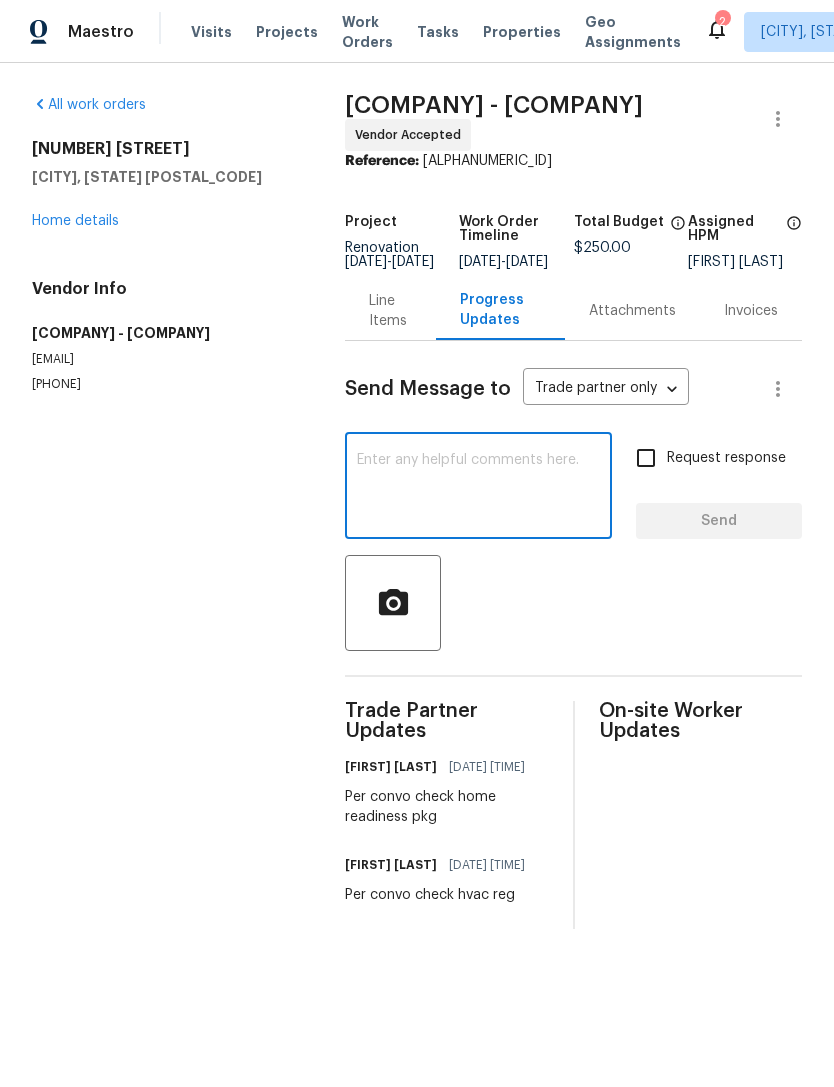 paste on "Replace burnt light bulbs, batteries, dirty AC filters, cap laundry valves, cap water supply valve at refrigerator if removed (if fridge remains, close water valve to the fridge). Prelim package." 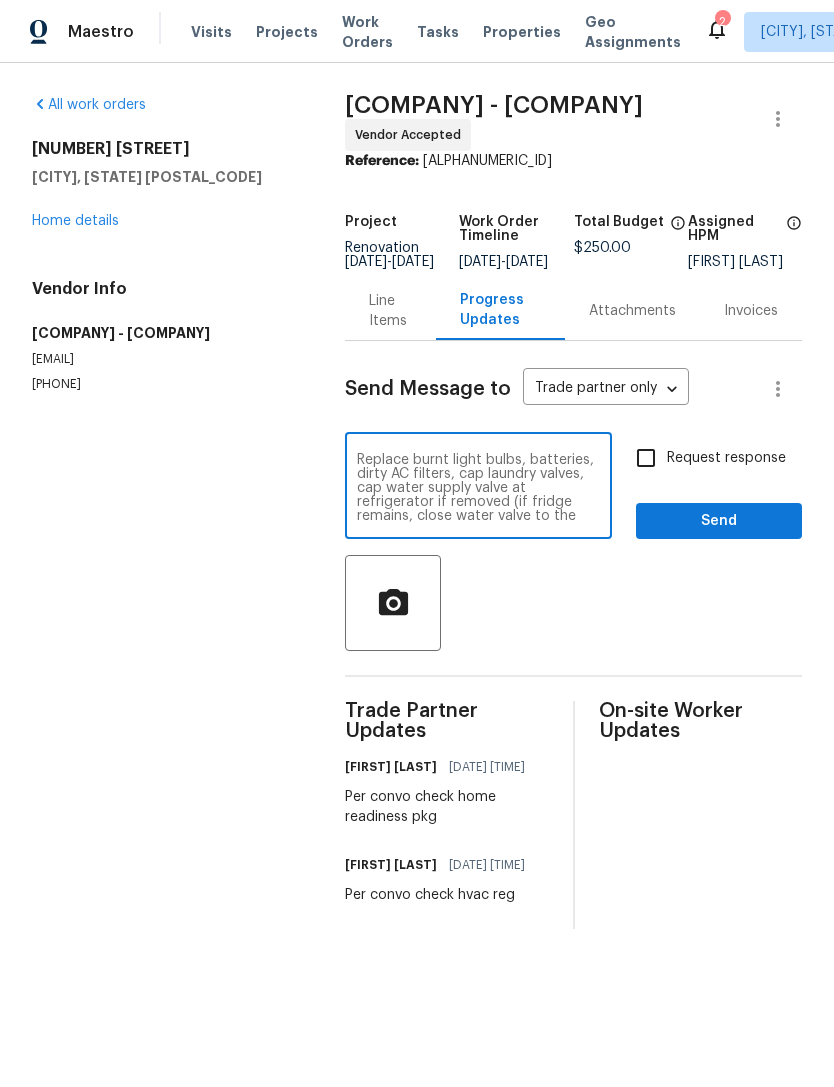 scroll, scrollTop: 0, scrollLeft: 0, axis: both 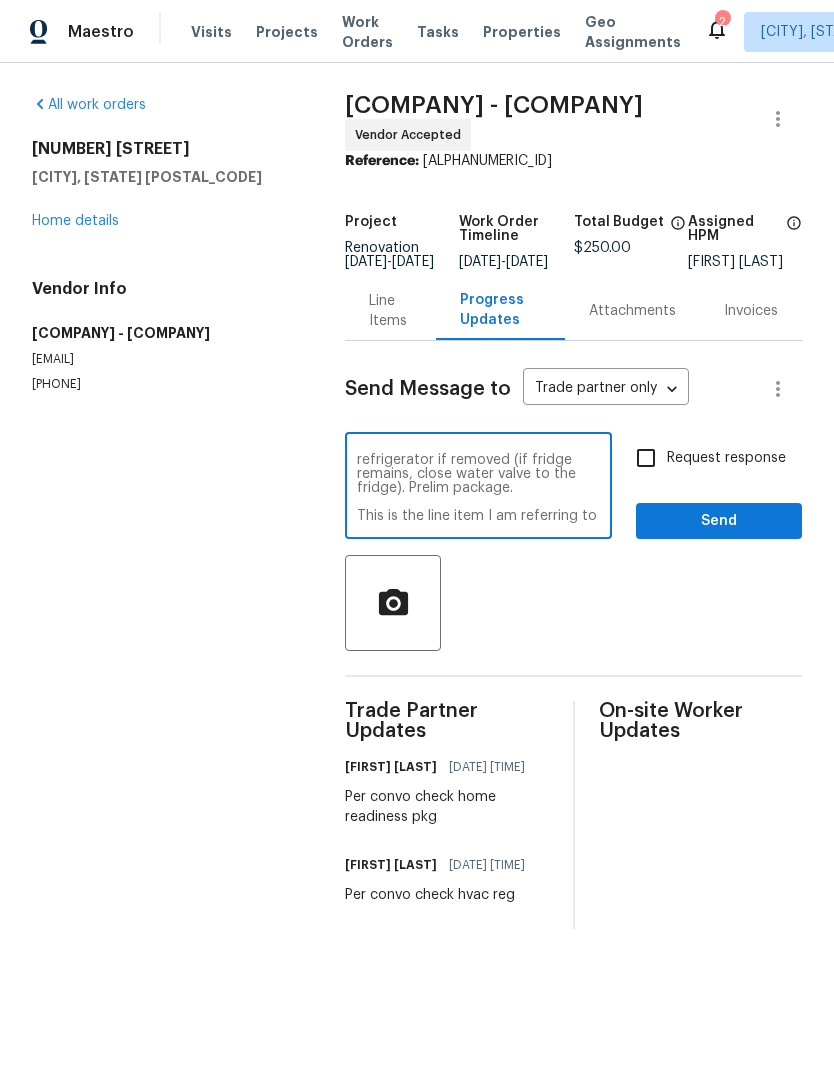 click on "Replace burnt light bulbs, batteries, dirty AC filters, cap laundry valves, cap water supply valve at refrigerator if removed (if fridge remains, close water valve to the fridge). Prelim package.
This is the line item I am referring to" at bounding box center (478, 488) 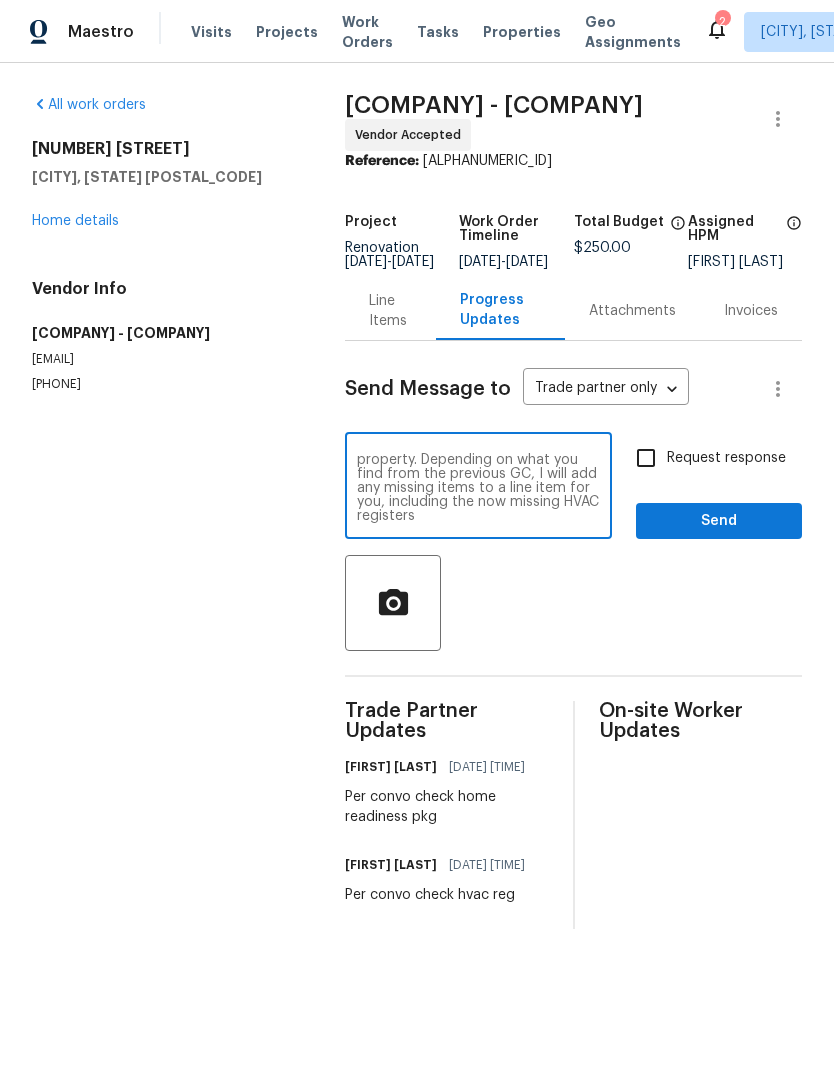 scroll, scrollTop: 28, scrollLeft: 0, axis: vertical 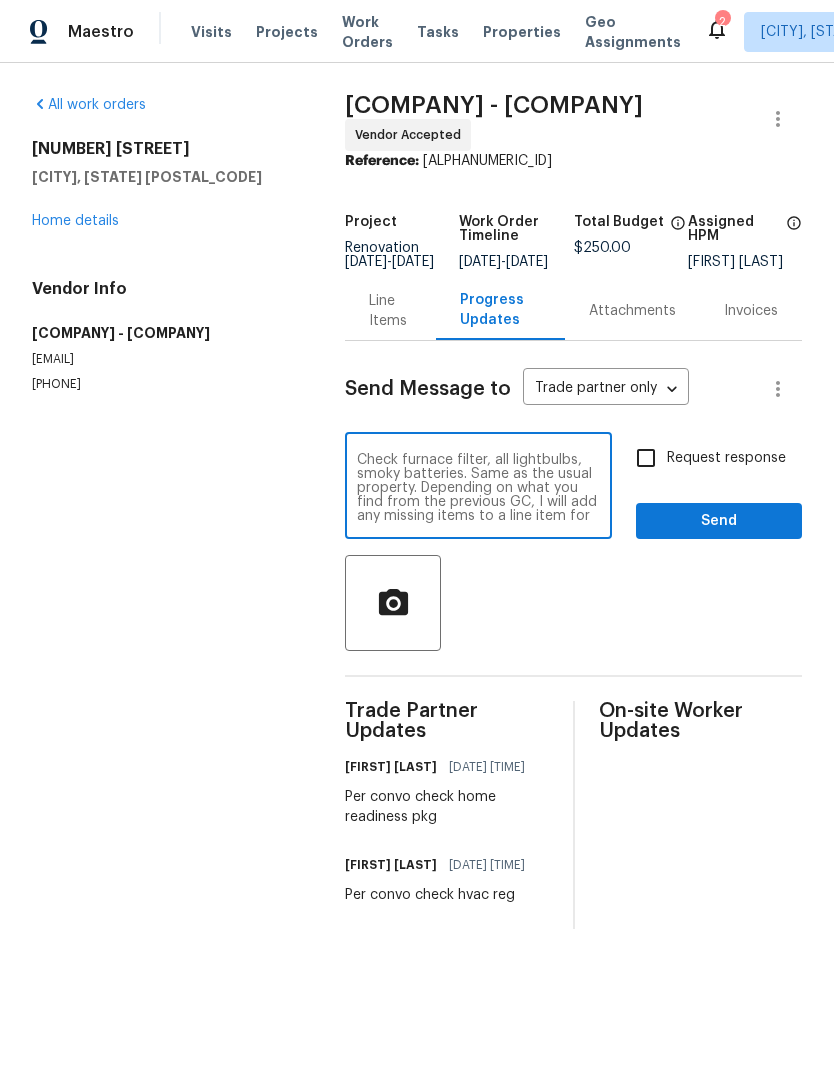 click on "Check furnace filter, all lightbulbs, smoky batteries. Same as the usual property. Depending on what you find from the previous GC, I will add any missing items to a line item for you, including the now missing HVAC registers." at bounding box center [478, 488] 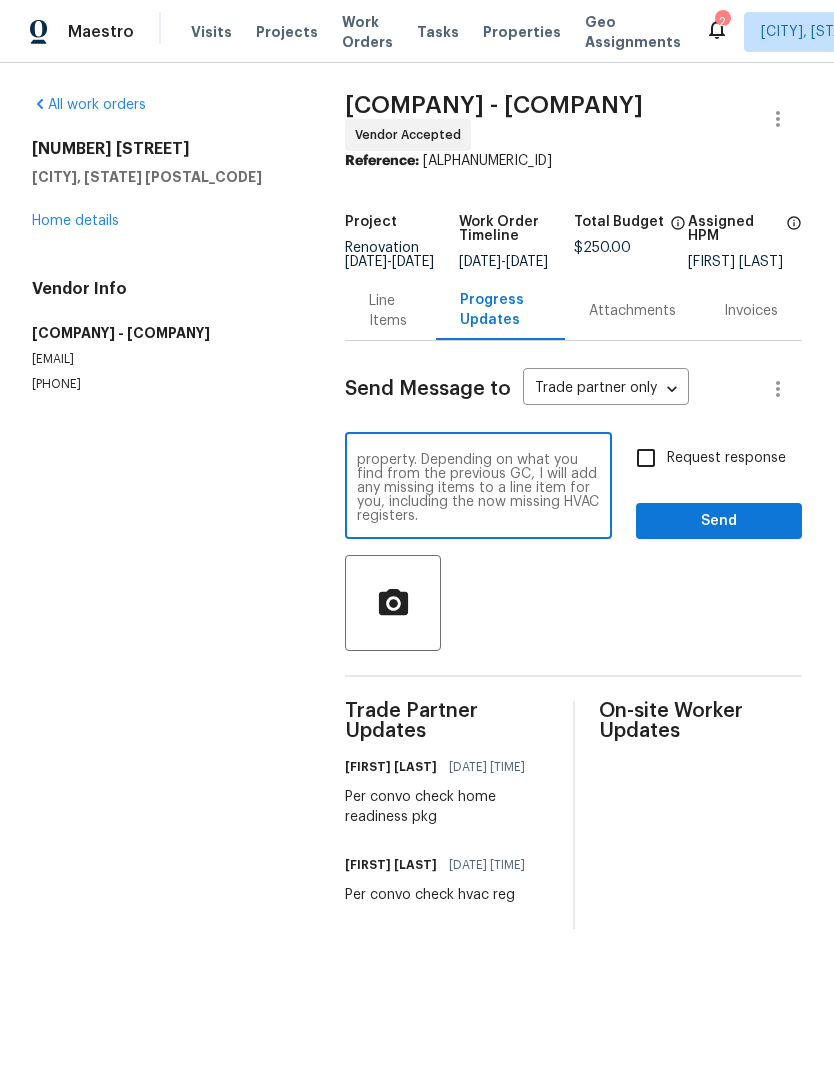 click on "Check furnace filter, all lightbulbs, smoky batteries. Same as the usual property. Depending on what you find from the previous GC, I will add any missing items to a line item for you, including the now missing HVAC registers." at bounding box center [478, 488] 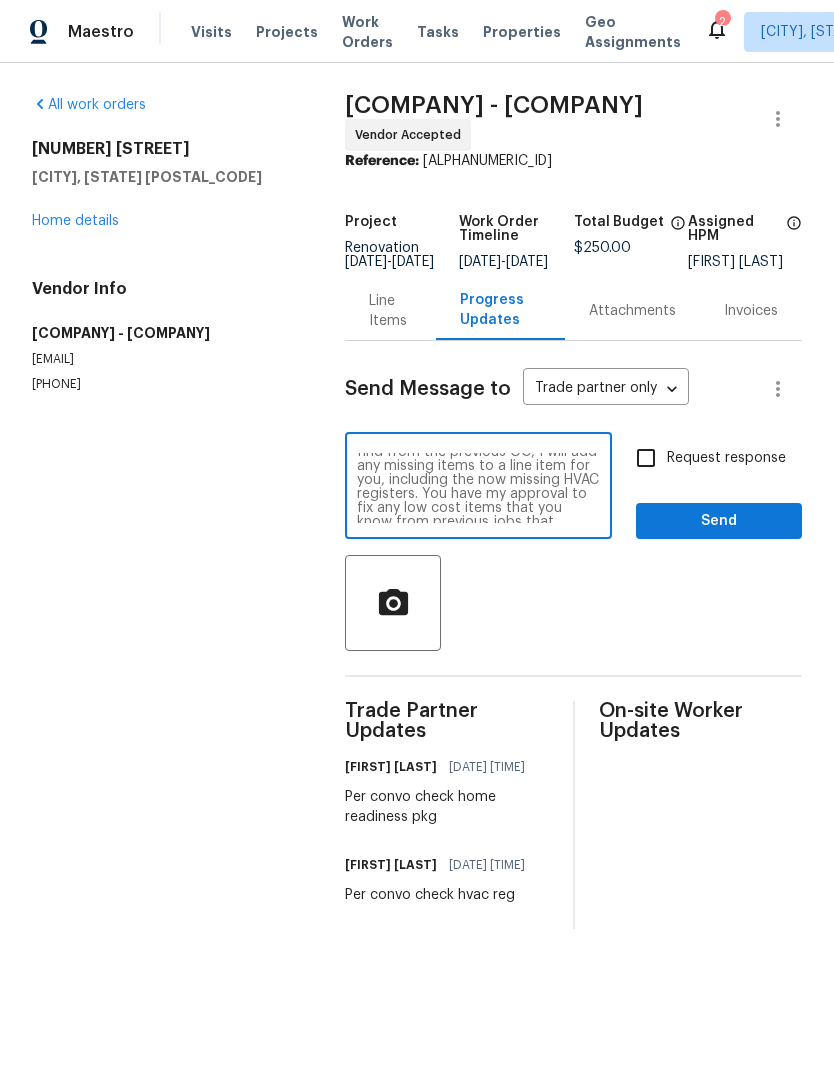 scroll, scrollTop: 47, scrollLeft: 0, axis: vertical 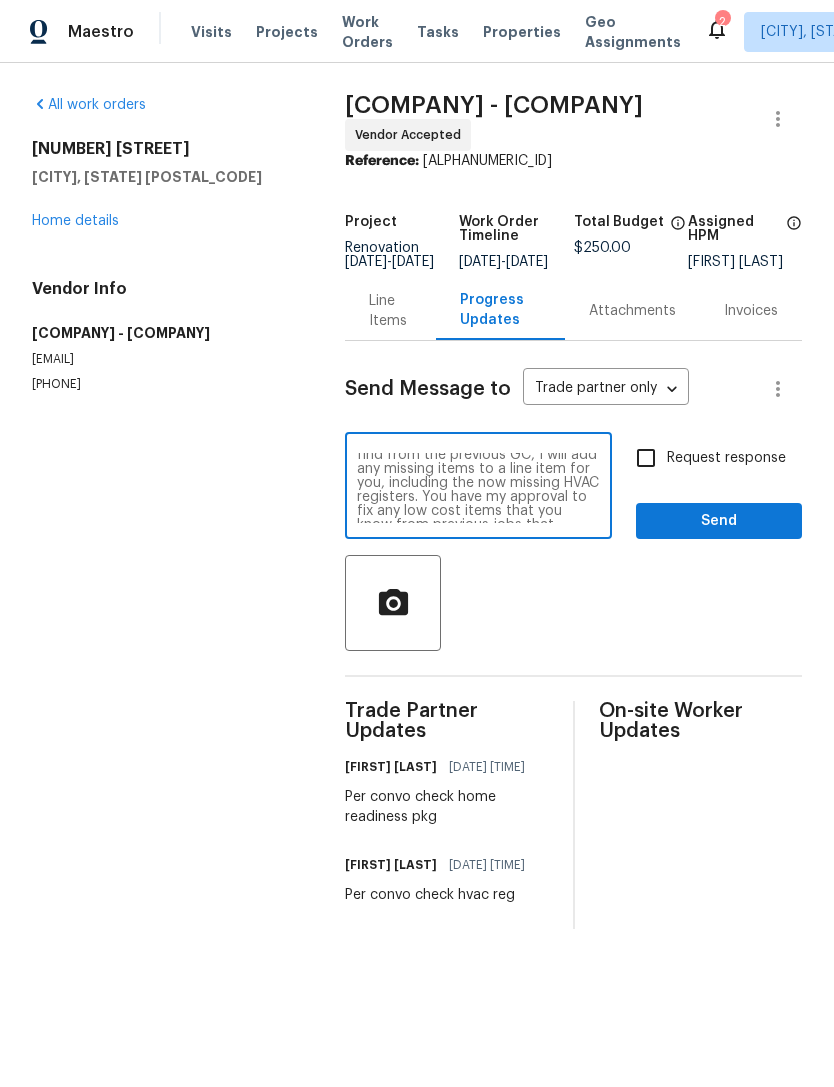 click on "Check furnace filter, all lightbulbs, smoky batteries. Same as the usual property. Depending on what you find from the previous GC, I will add any missing items to a line item for you, including the now missing HVAC registers. You have my approval to fix any low cost items that you know from previous jobs that Opendoor would want done. Just provide me a picture. If it is a high cost repair, that is different." at bounding box center (478, 488) 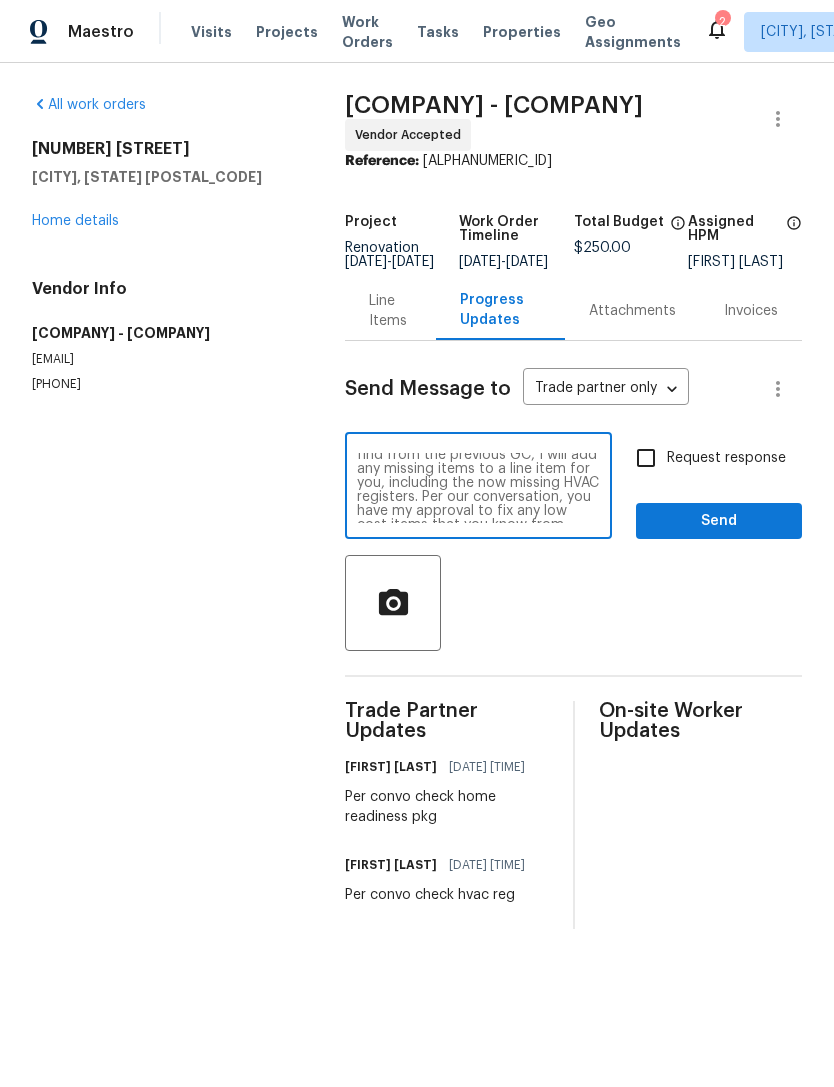 type on "Check furnace filter, all lightbulbs, smoky batteries. Same as the usual property. Depending on what you find from the previous GC, I will add any missing items to a line item for you, including the now missing HVAC registers. Per our conversation, you have my approval to fix any low cost items that you know from previous jobs that Opendoor would want done. Just provide me a picture. If it is a high cost repair, that is different." 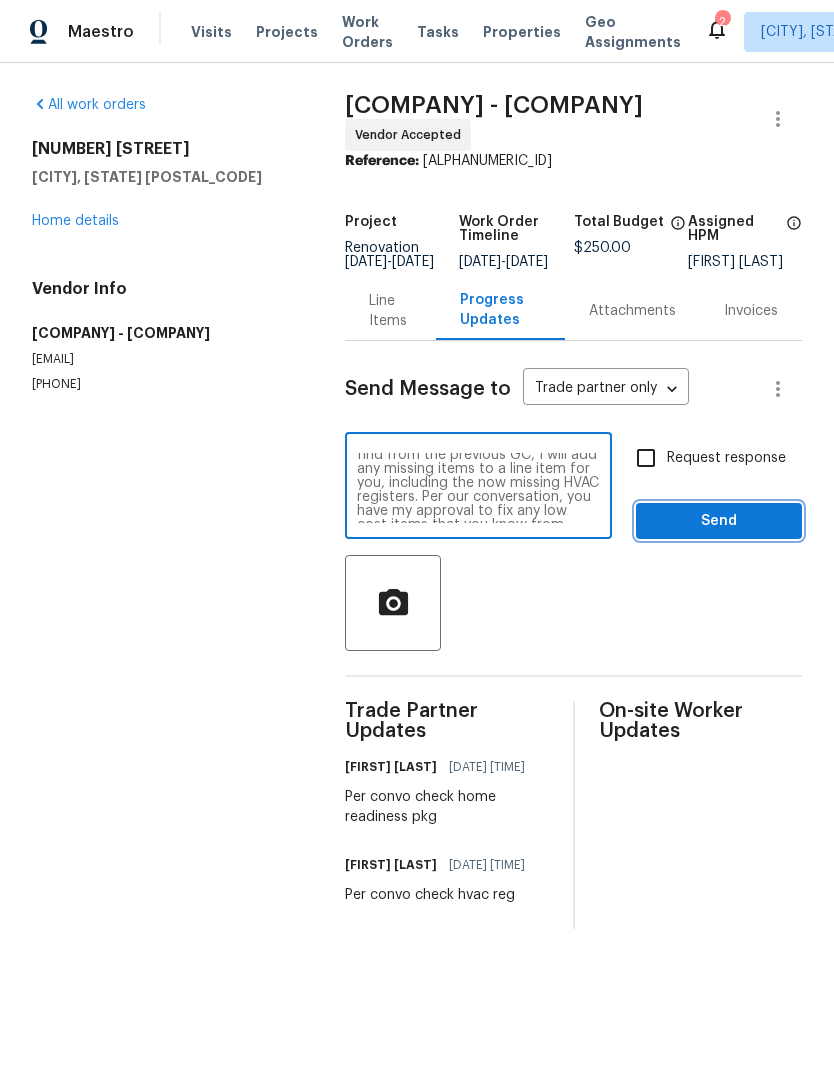 click on "Send" at bounding box center [719, 521] 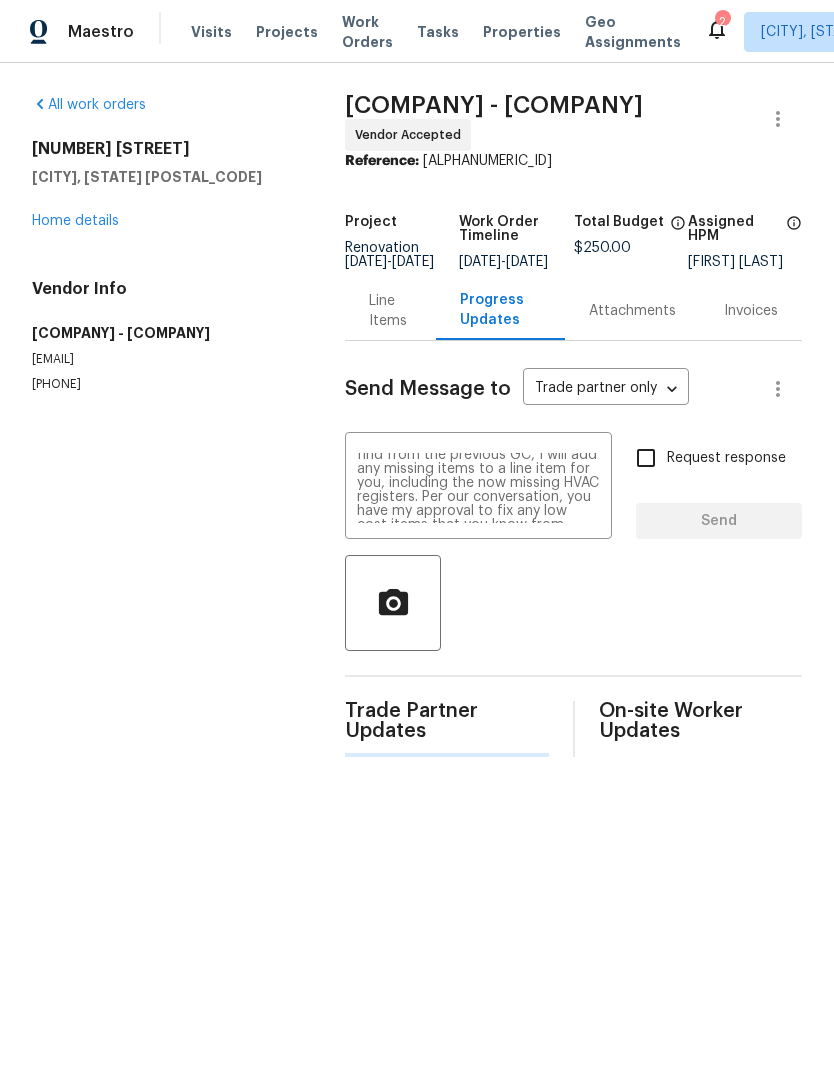 type 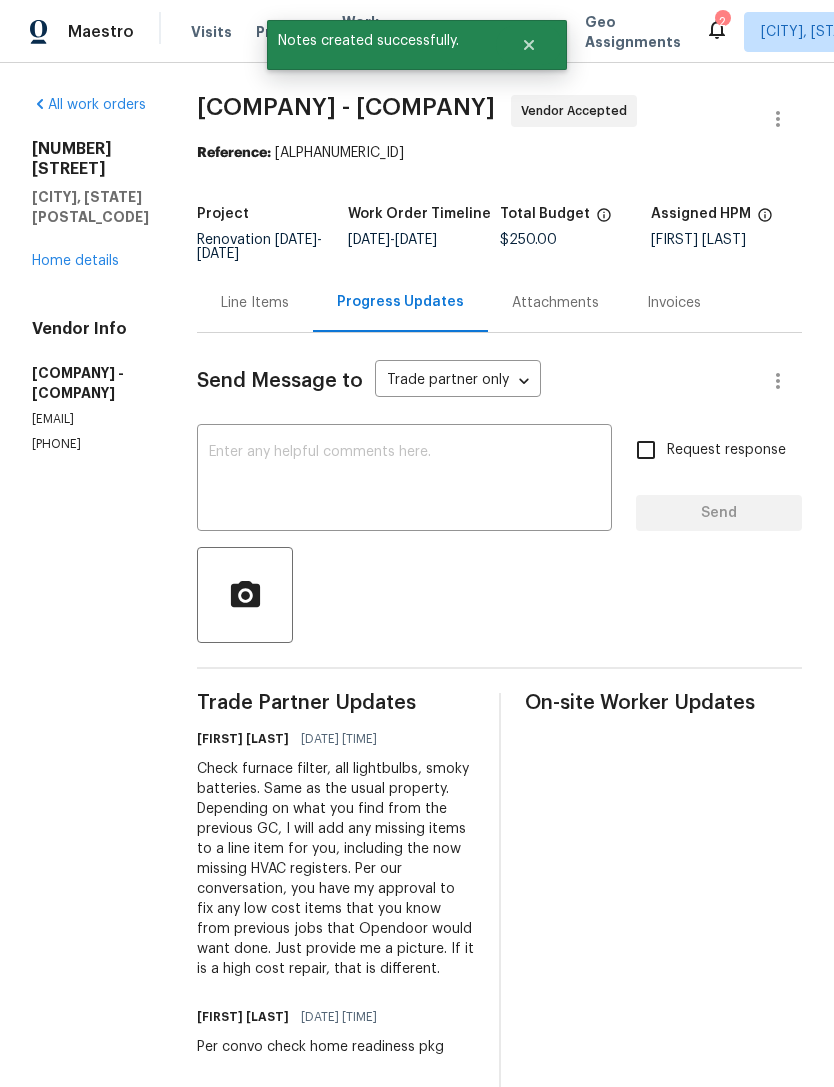 scroll, scrollTop: 0, scrollLeft: 0, axis: both 